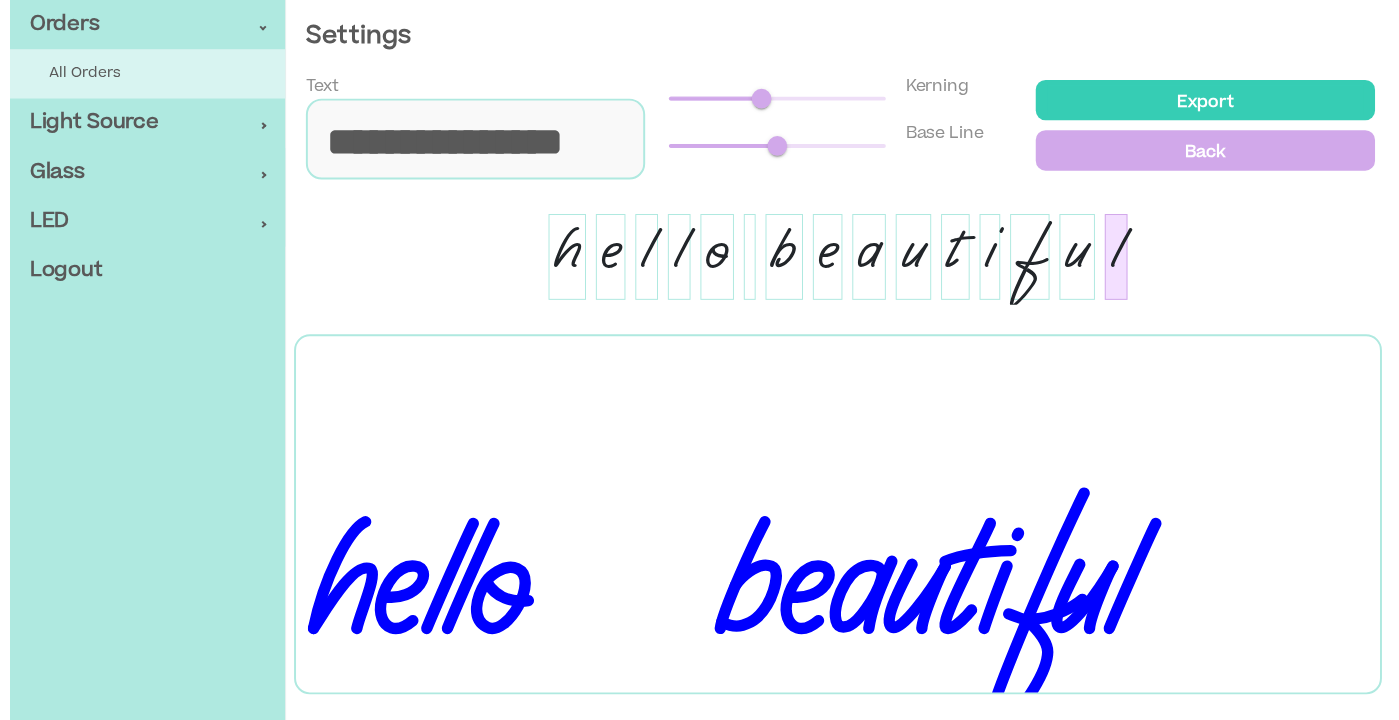 scroll, scrollTop: 0, scrollLeft: 0, axis: both 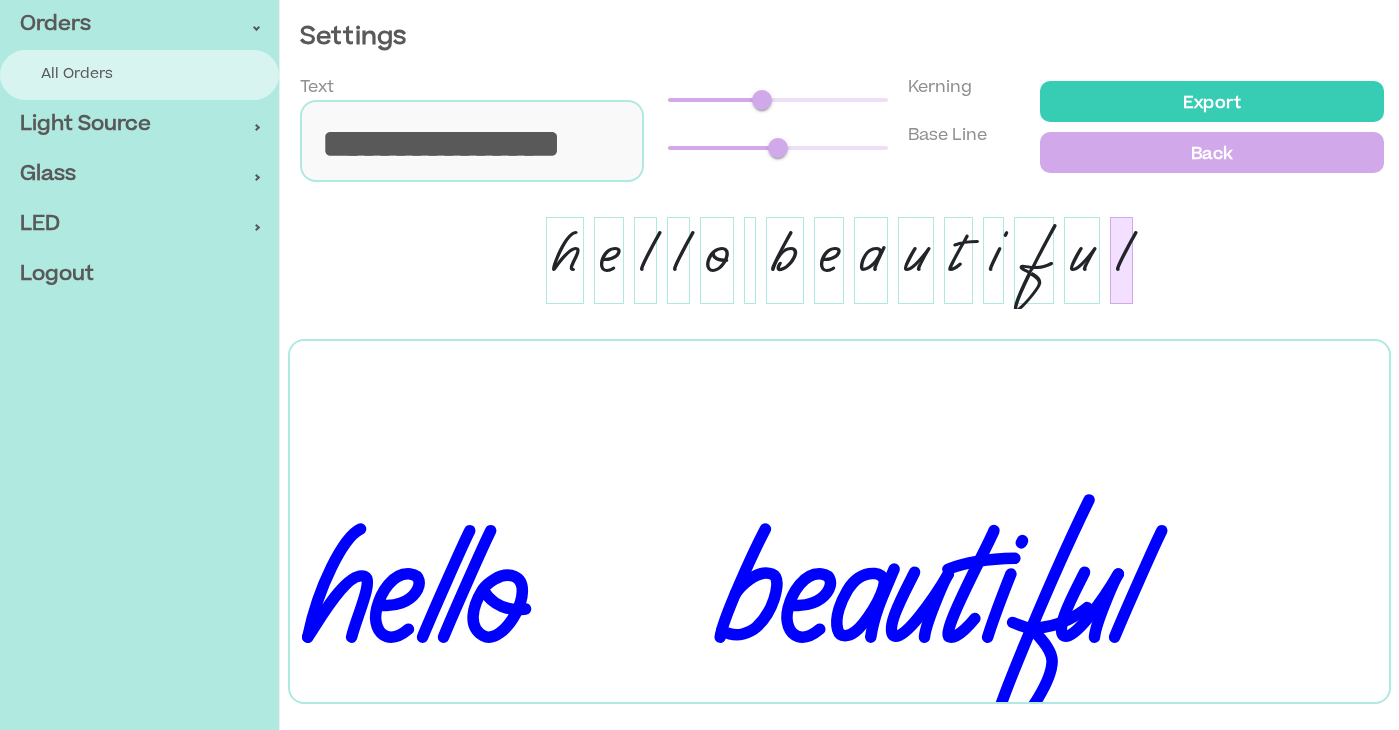 click on "All Orders" at bounding box center [149, 75] 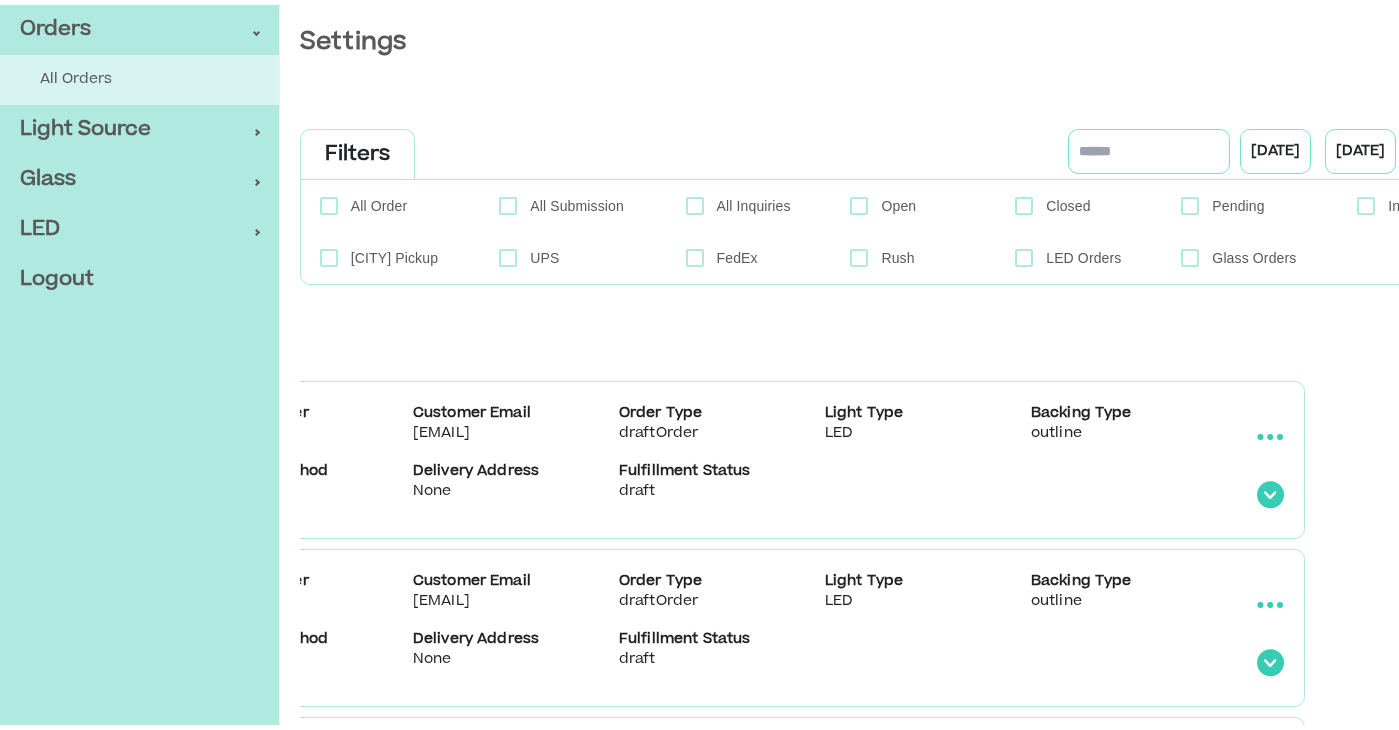 scroll, scrollTop: 0, scrollLeft: 396, axis: horizontal 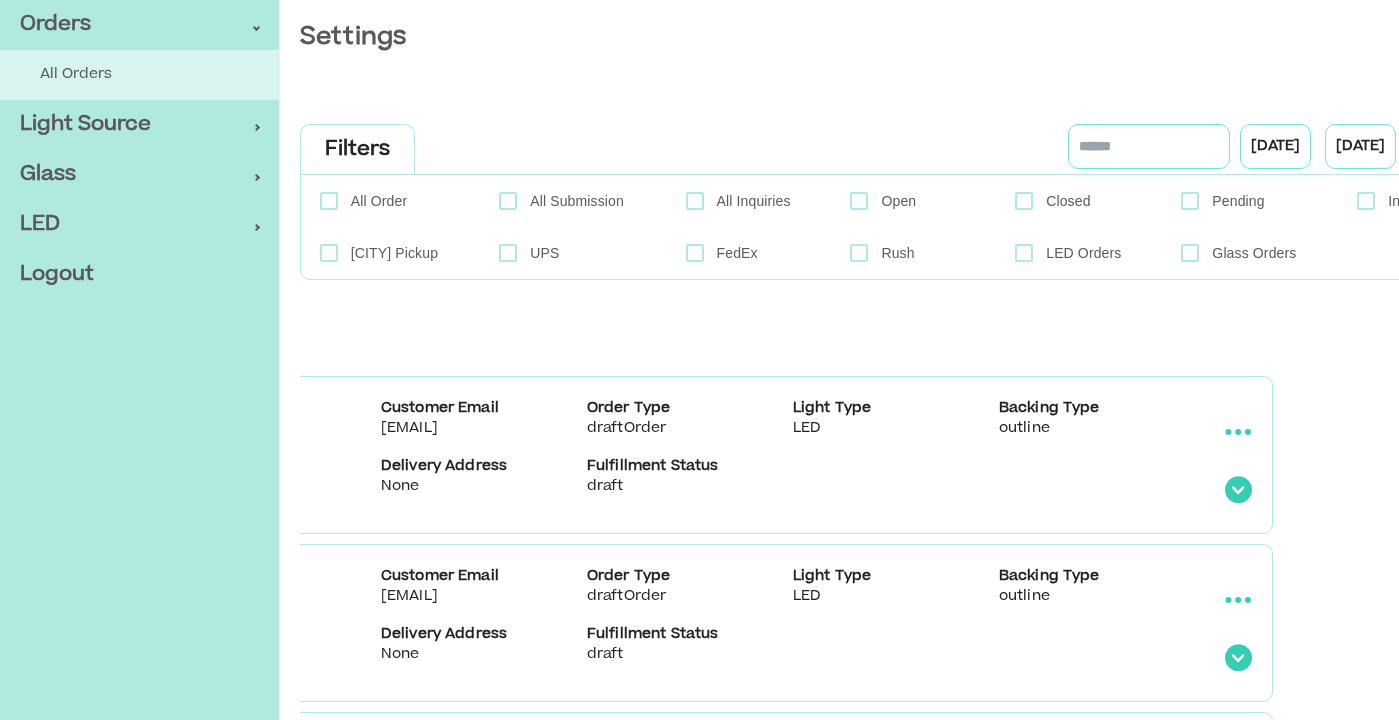 click at bounding box center [1238, 432] 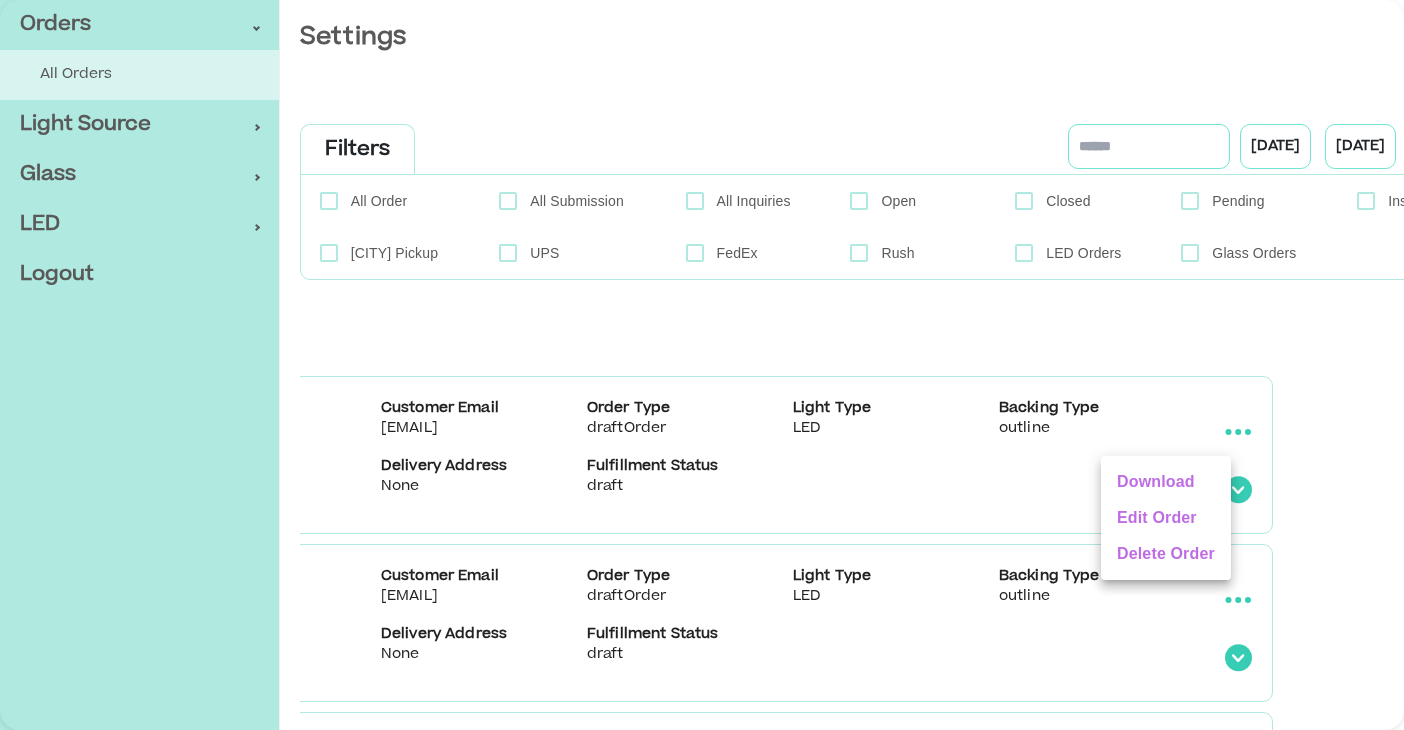 click on "Edit Order" at bounding box center (1166, 518) 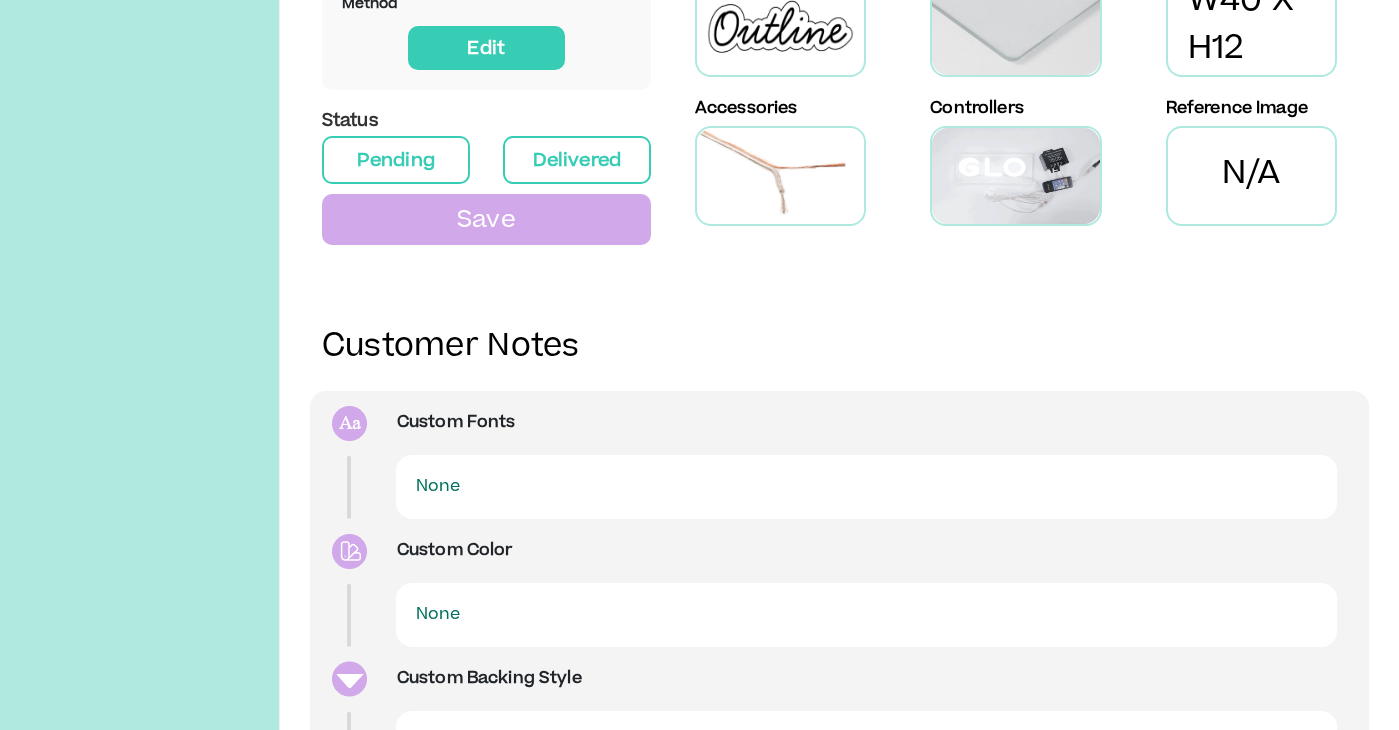 scroll, scrollTop: 562, scrollLeft: 0, axis: vertical 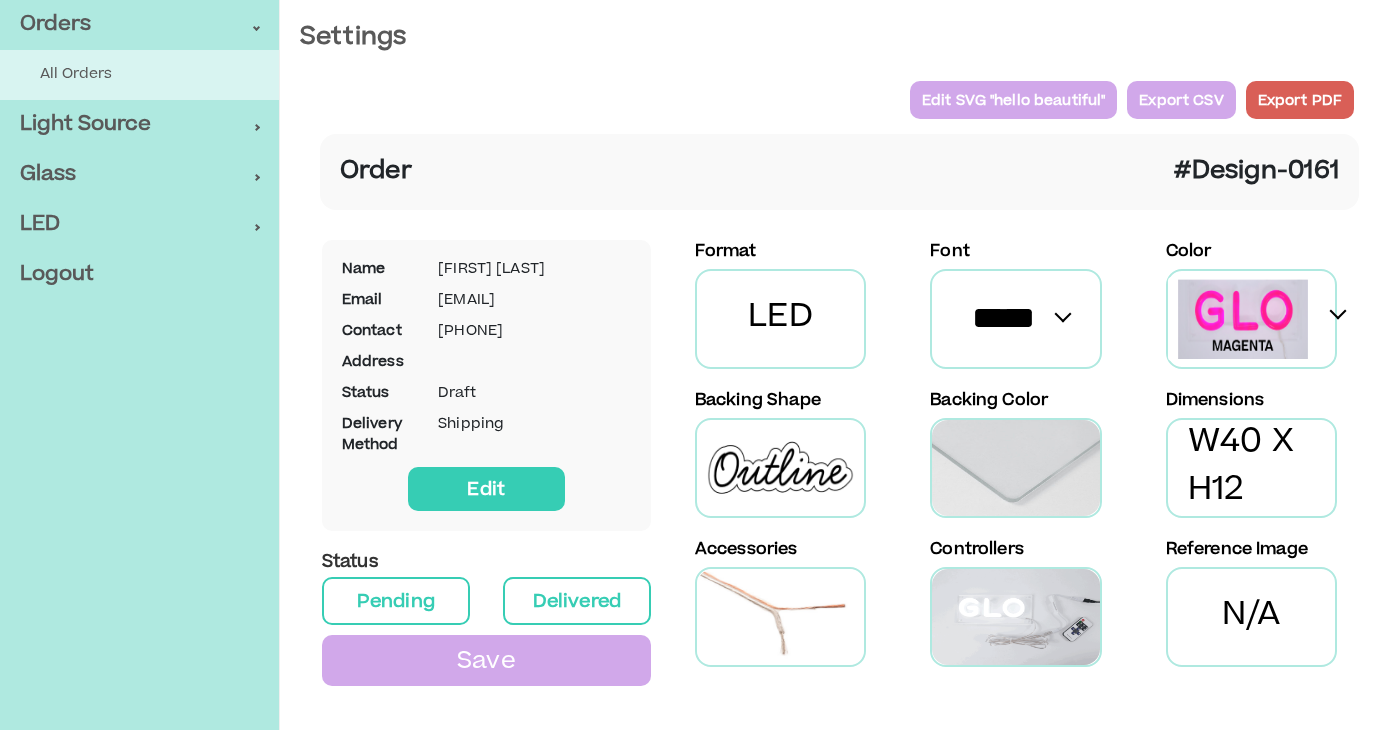 click on "Edit SVG " hello beautiful "" at bounding box center [1013, 100] 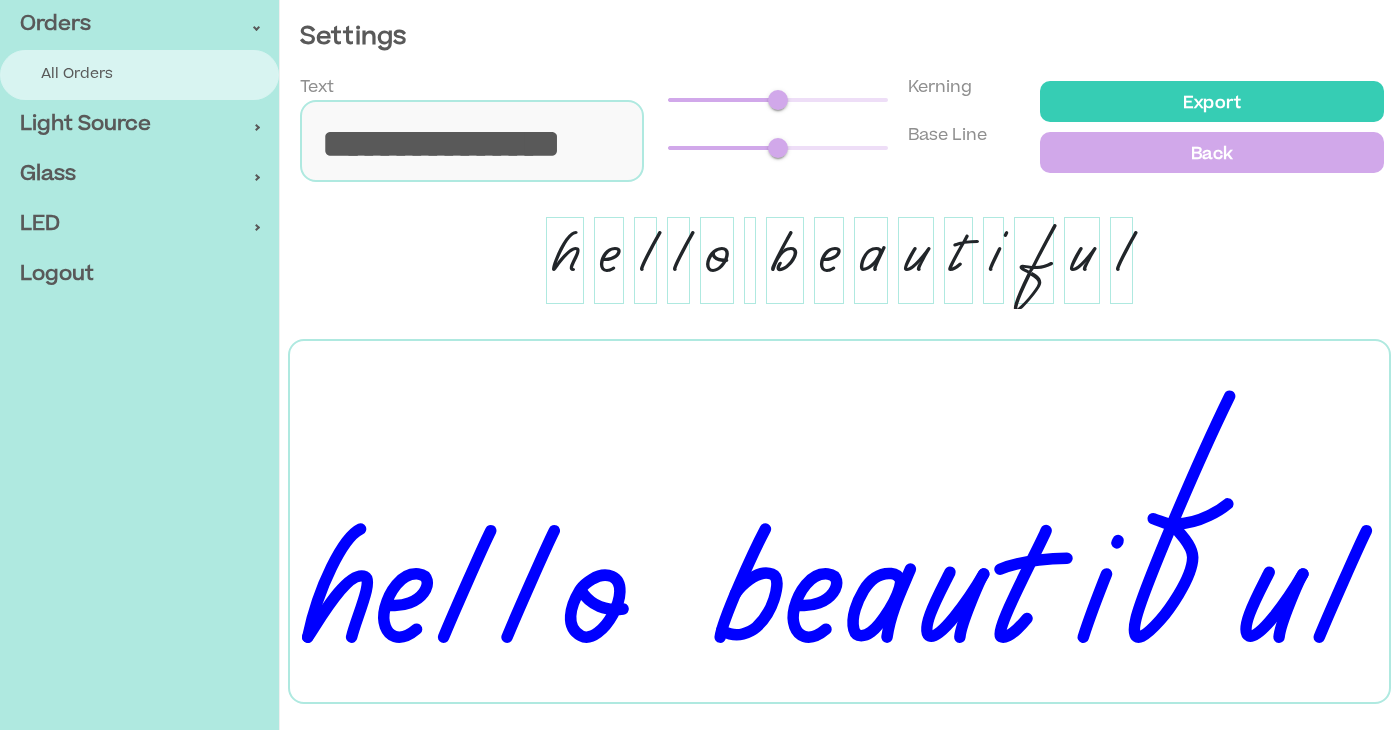 click on "All Orders" at bounding box center [149, 75] 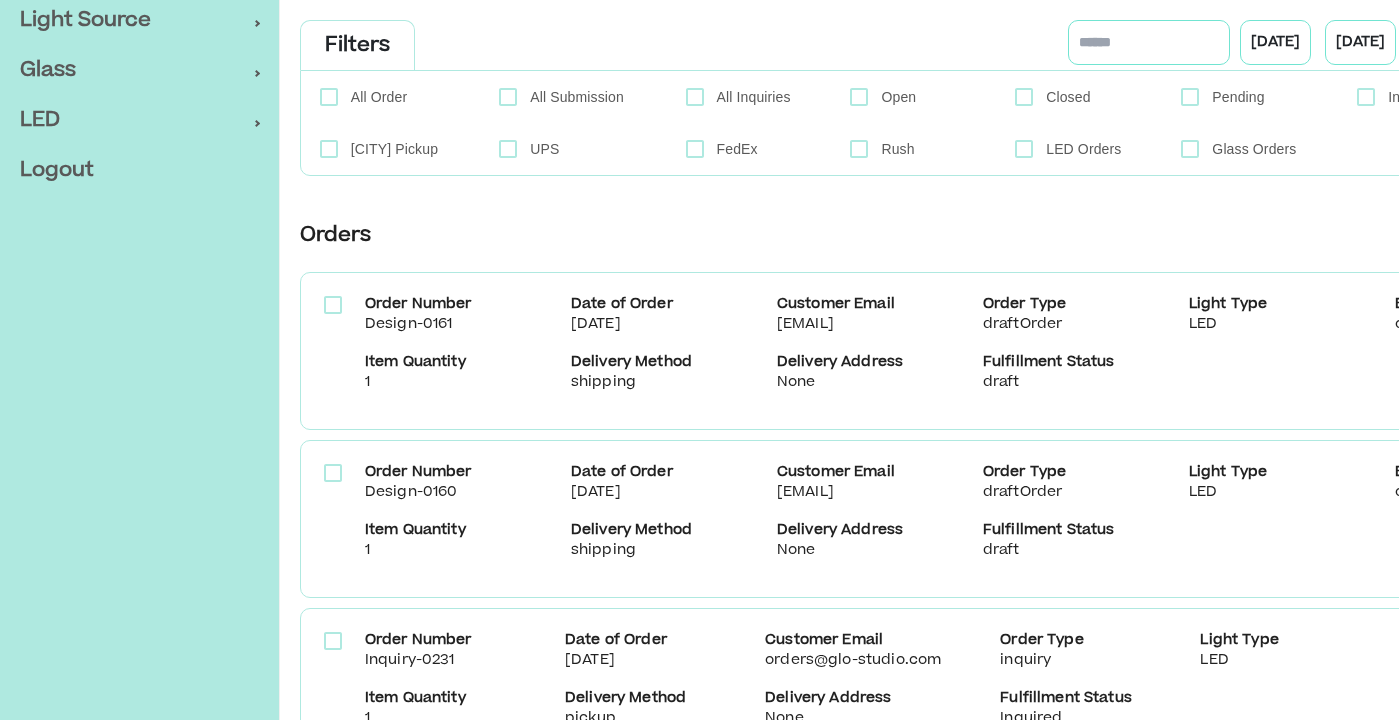 scroll, scrollTop: 105, scrollLeft: 0, axis: vertical 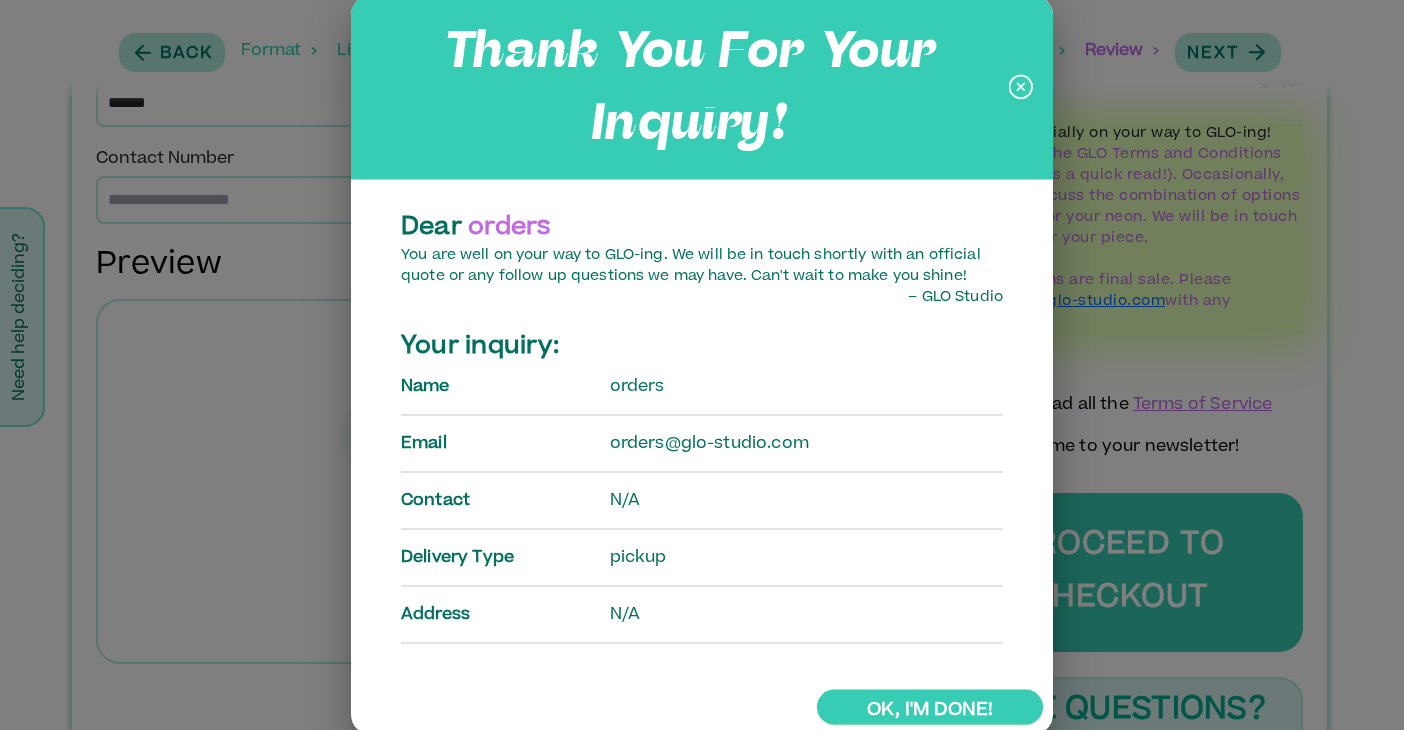 click at bounding box center (1021, 88) 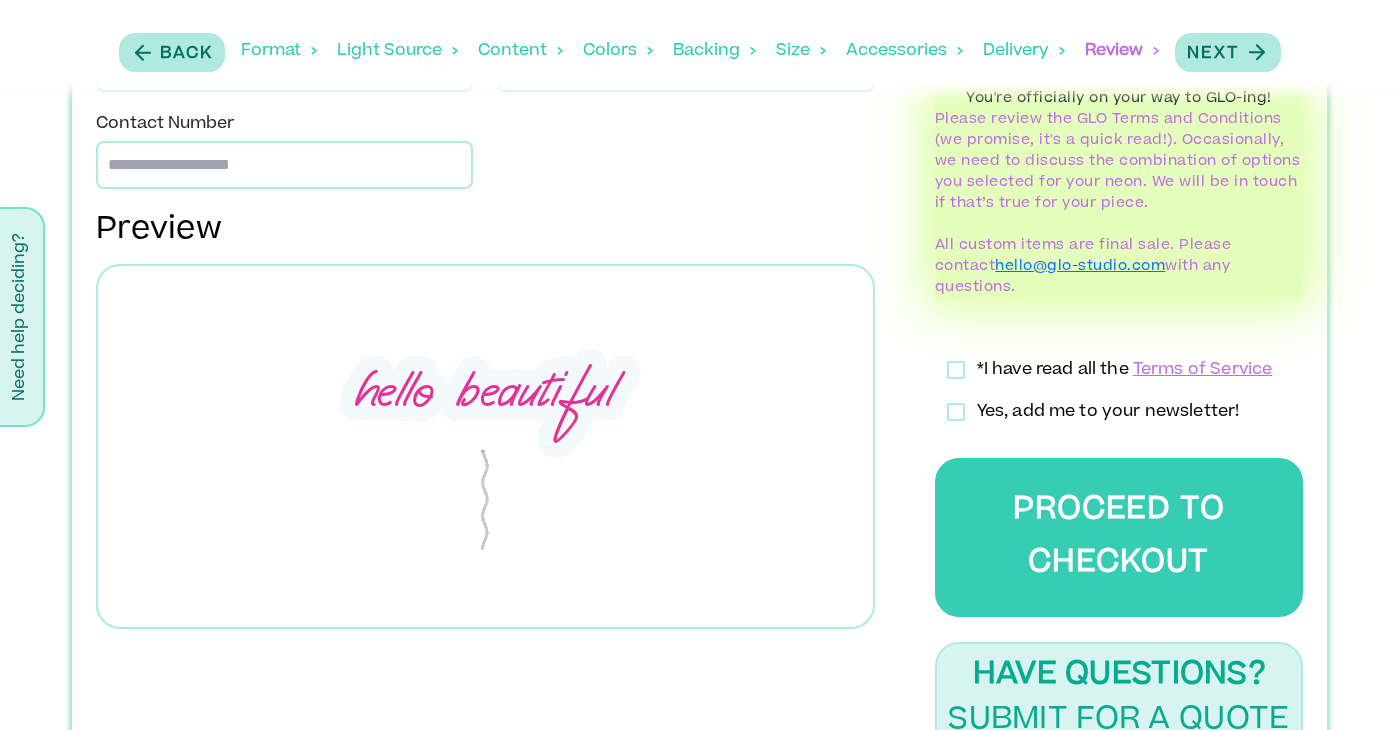 scroll, scrollTop: 812, scrollLeft: 0, axis: vertical 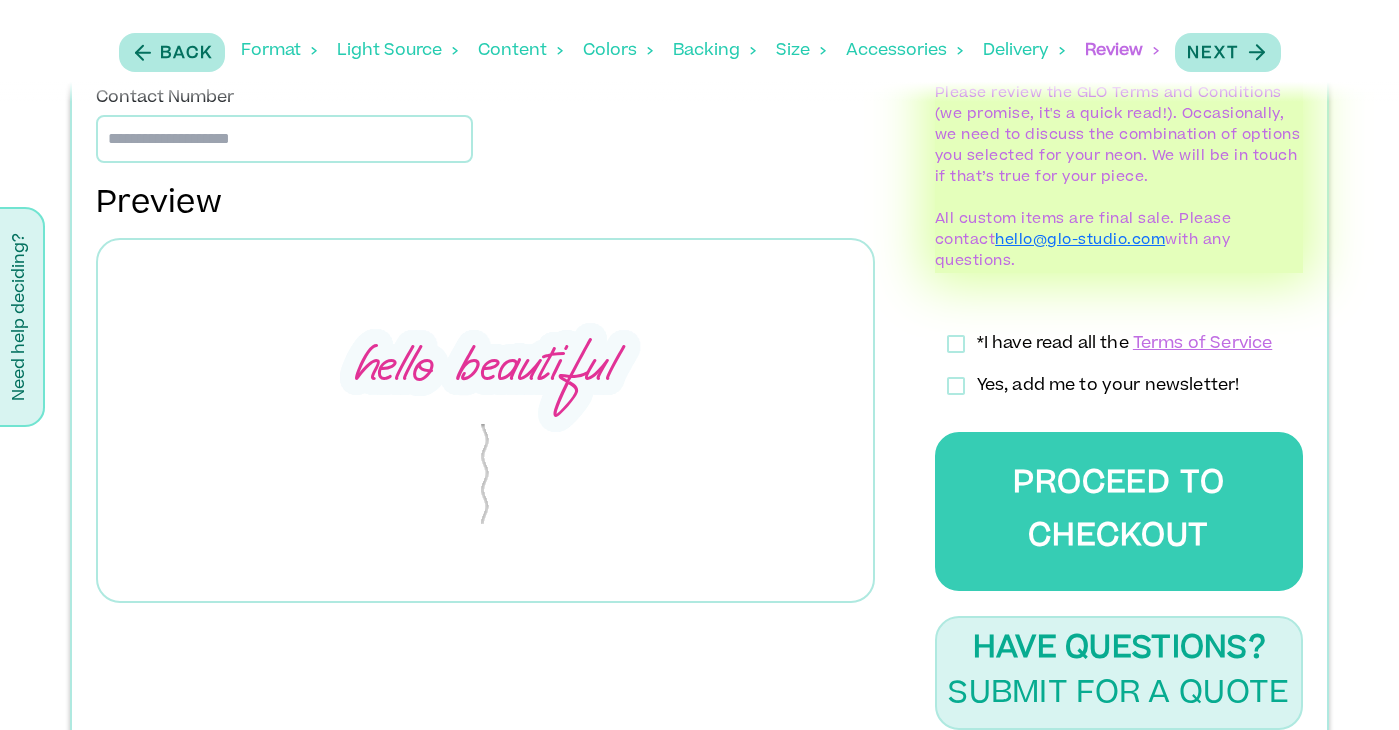 click on "Light Source" at bounding box center [397, 51] 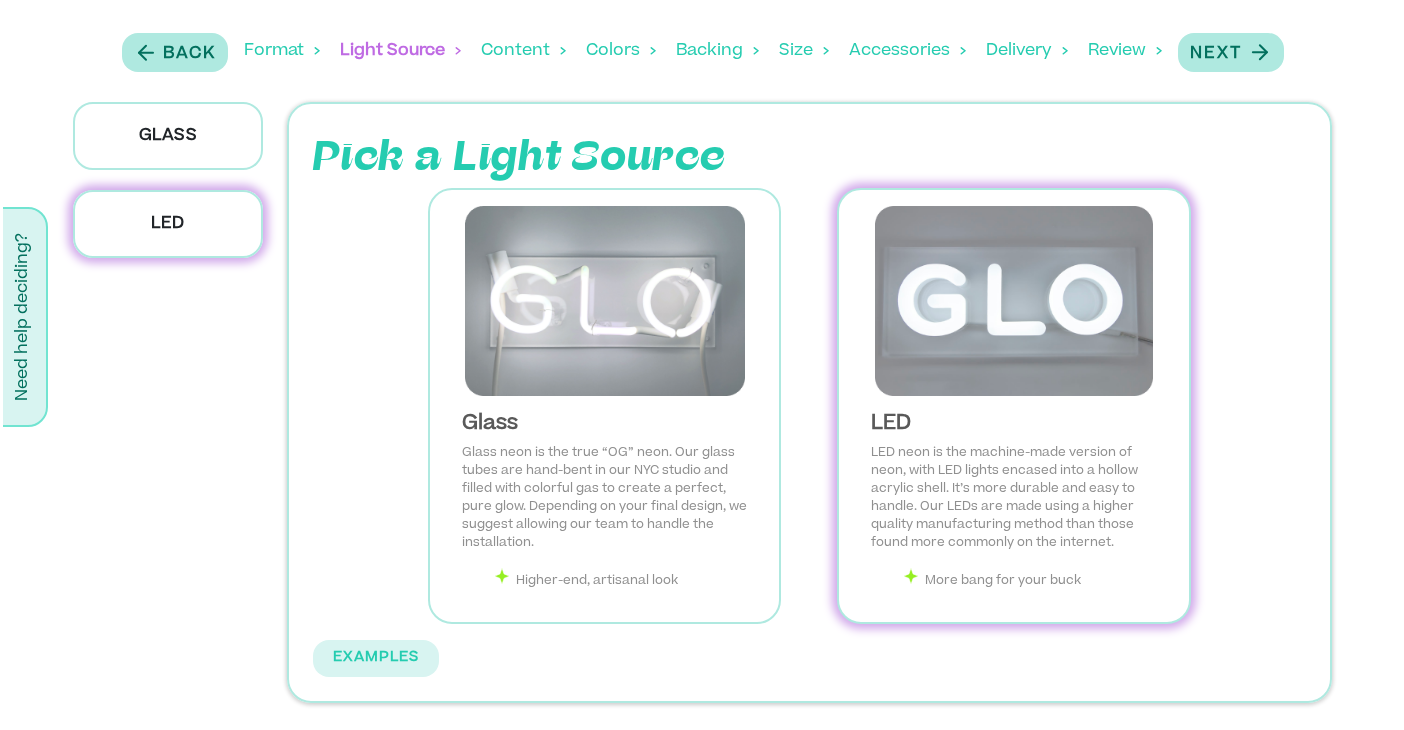 scroll, scrollTop: 0, scrollLeft: 0, axis: both 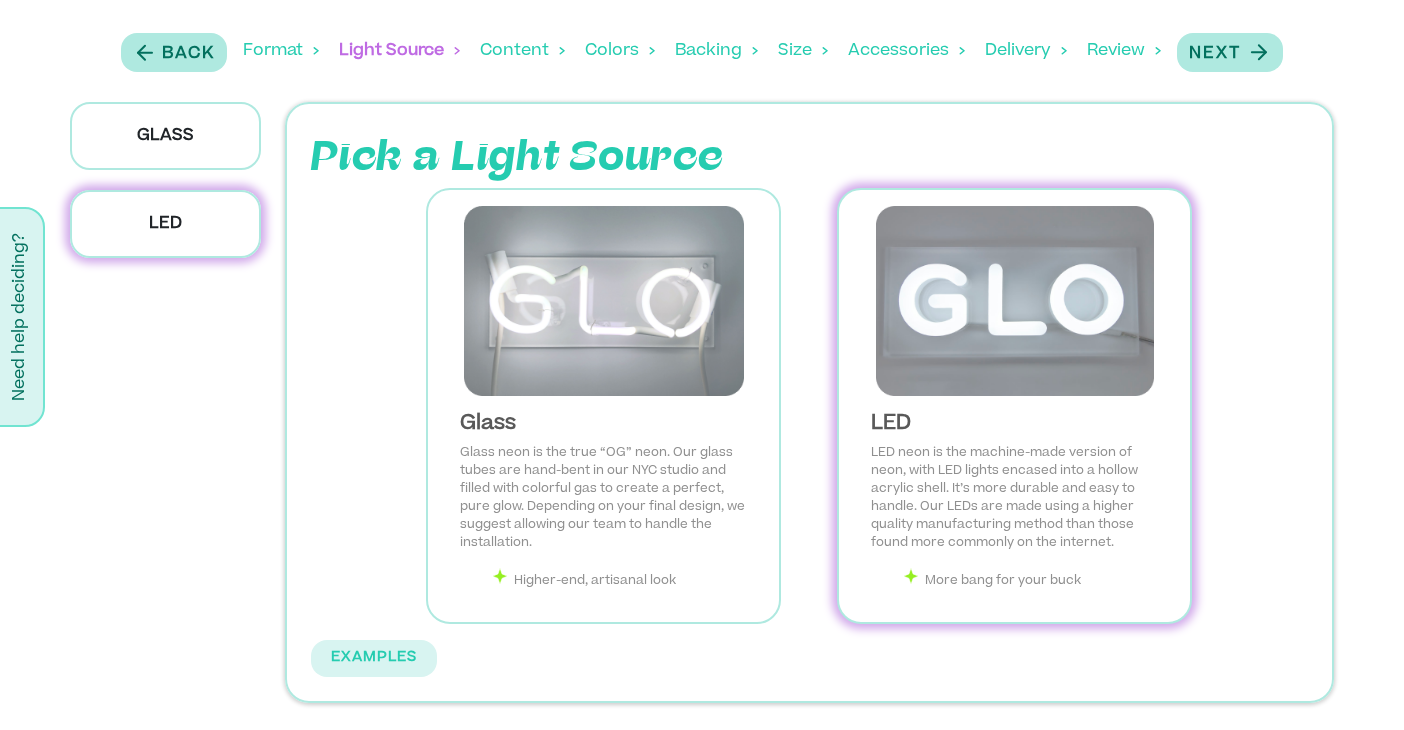click on "Content" at bounding box center [522, 51] 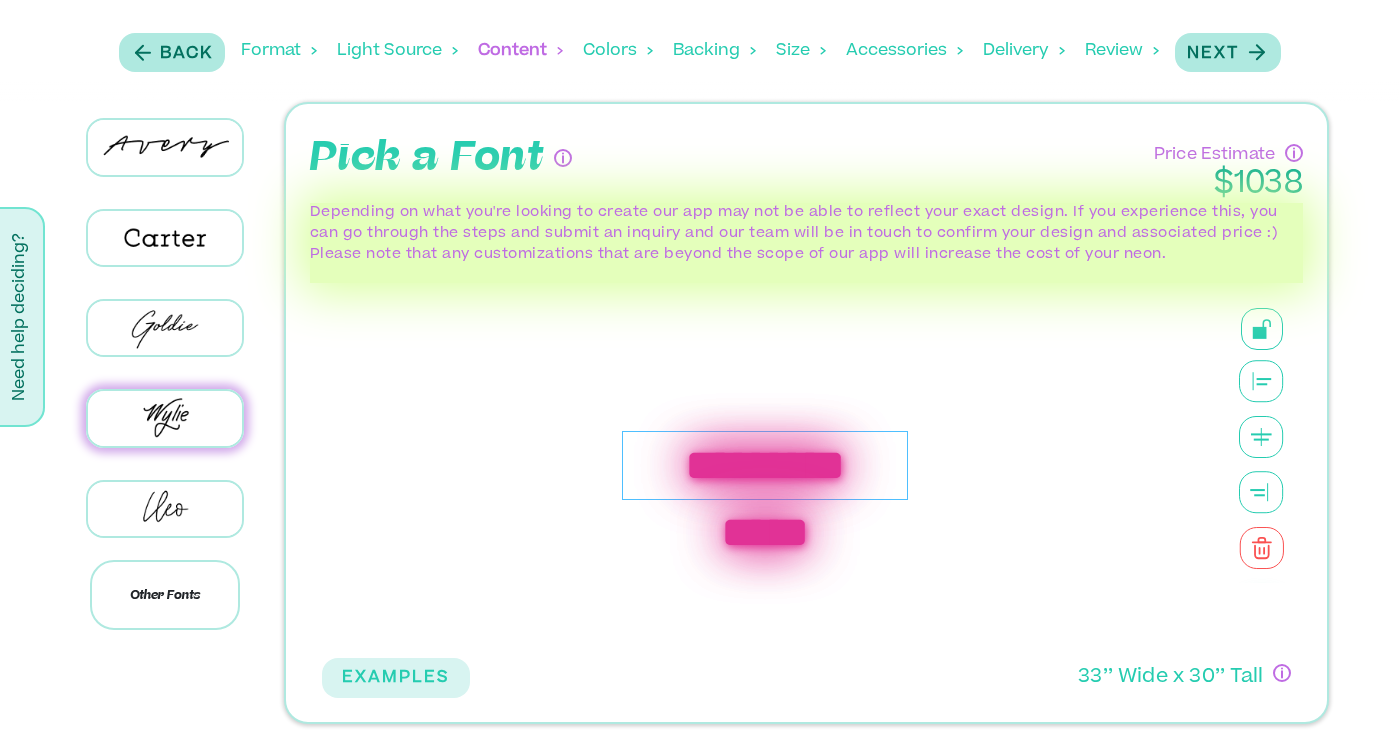 click on "Colors" at bounding box center [618, 51] 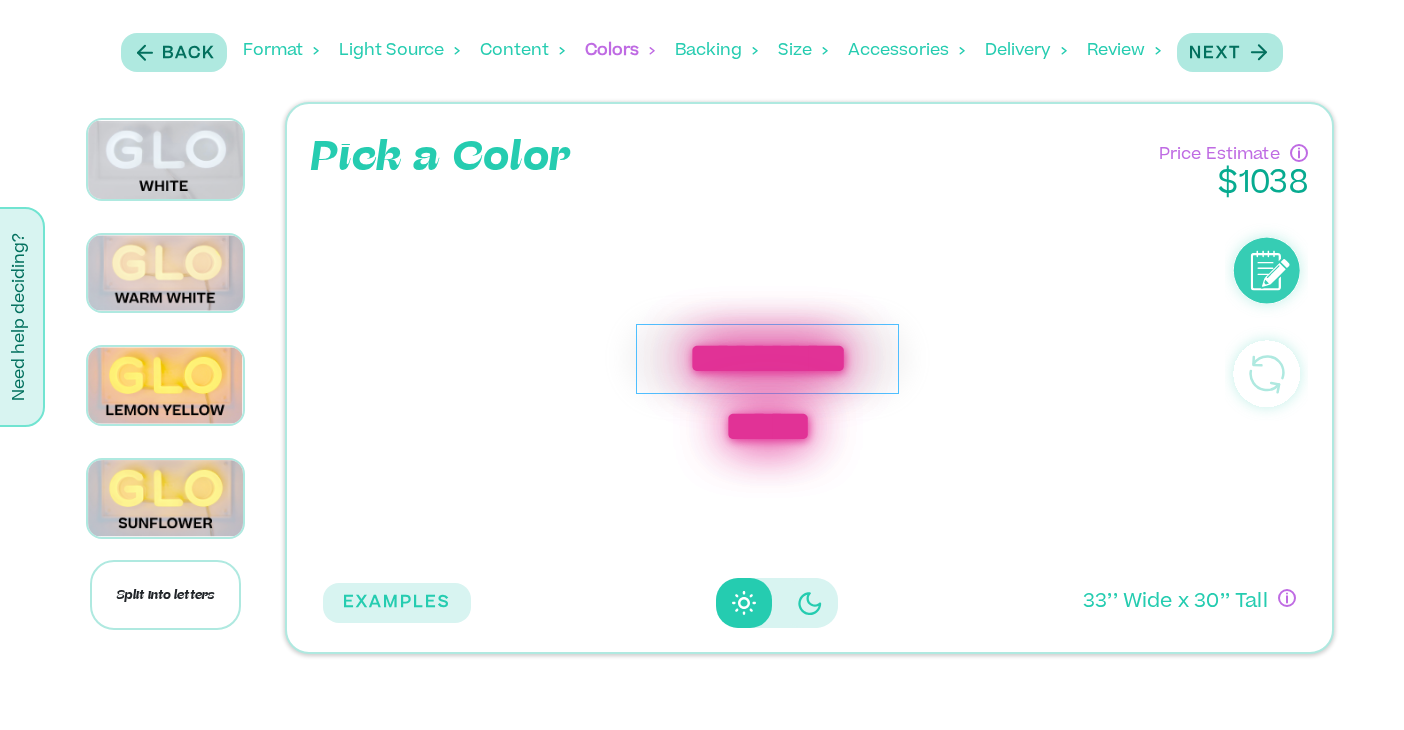 click on "Back Format Light Source Content Colors Backing Backing Color Size Accessories Delivery Review Next" at bounding box center (702, 51) 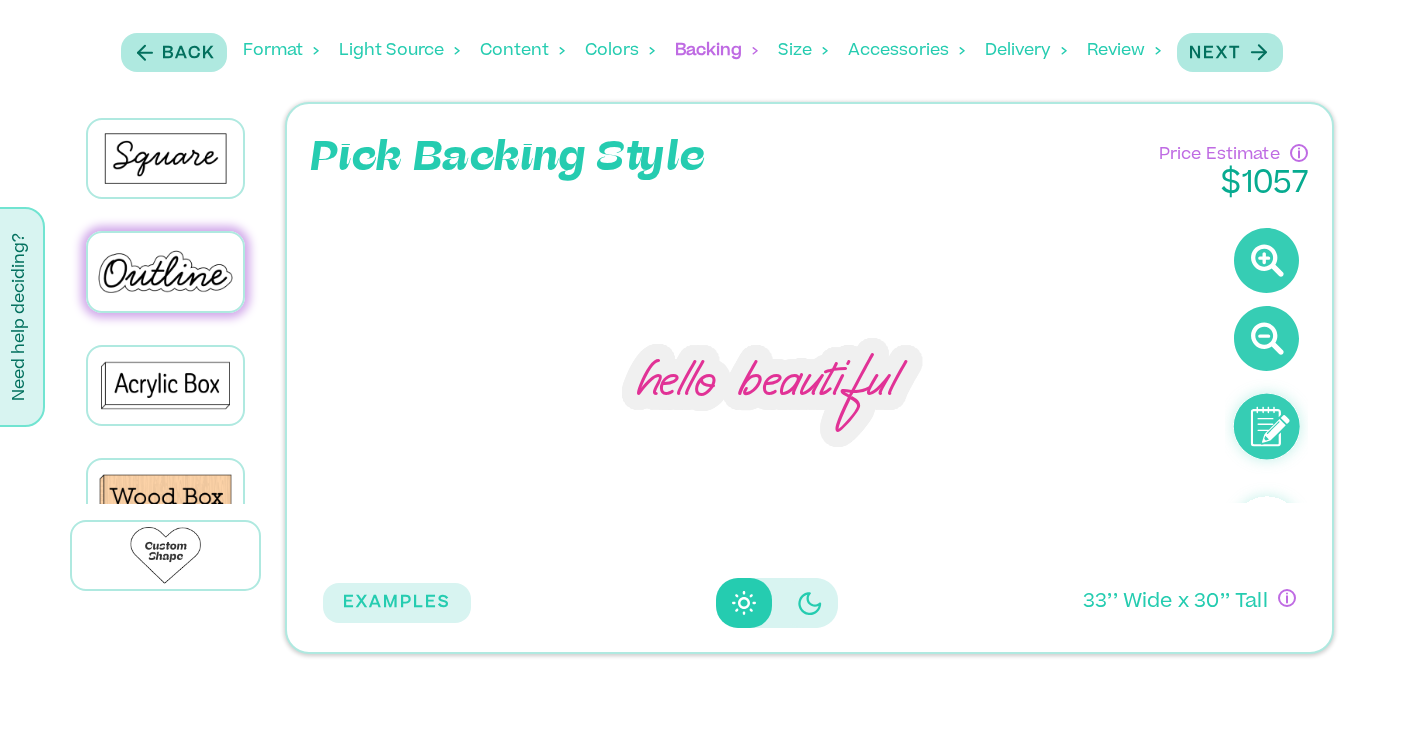 click on "Size" at bounding box center (803, 51) 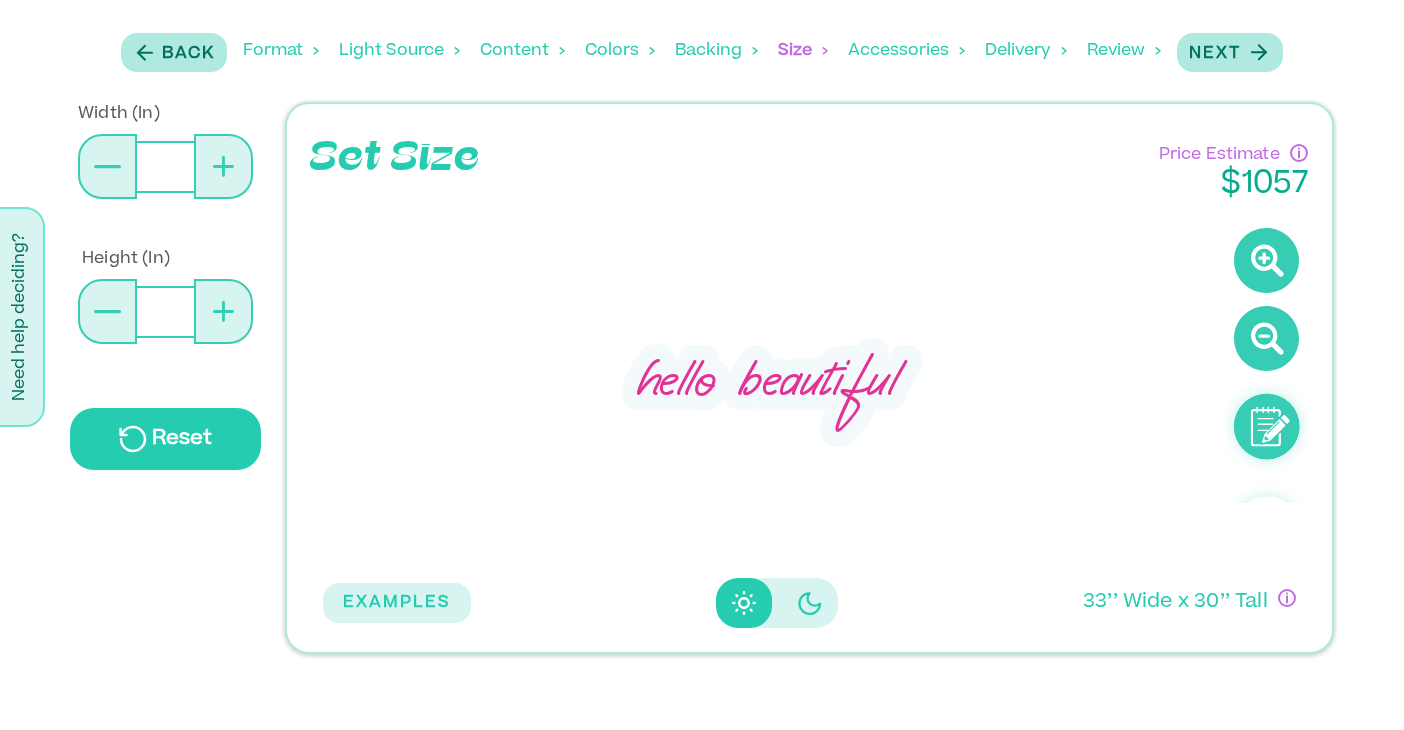 click at bounding box center (107, 167) 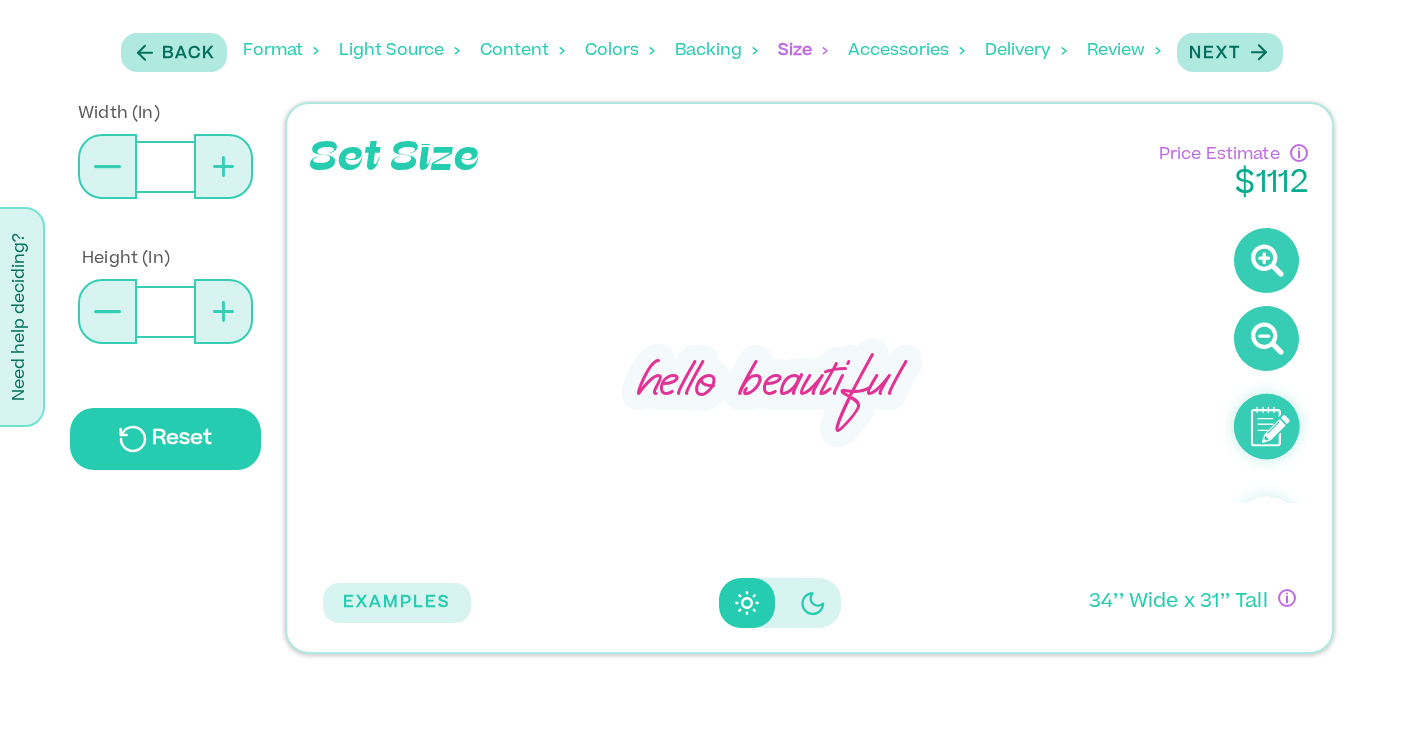 click at bounding box center [107, 167] 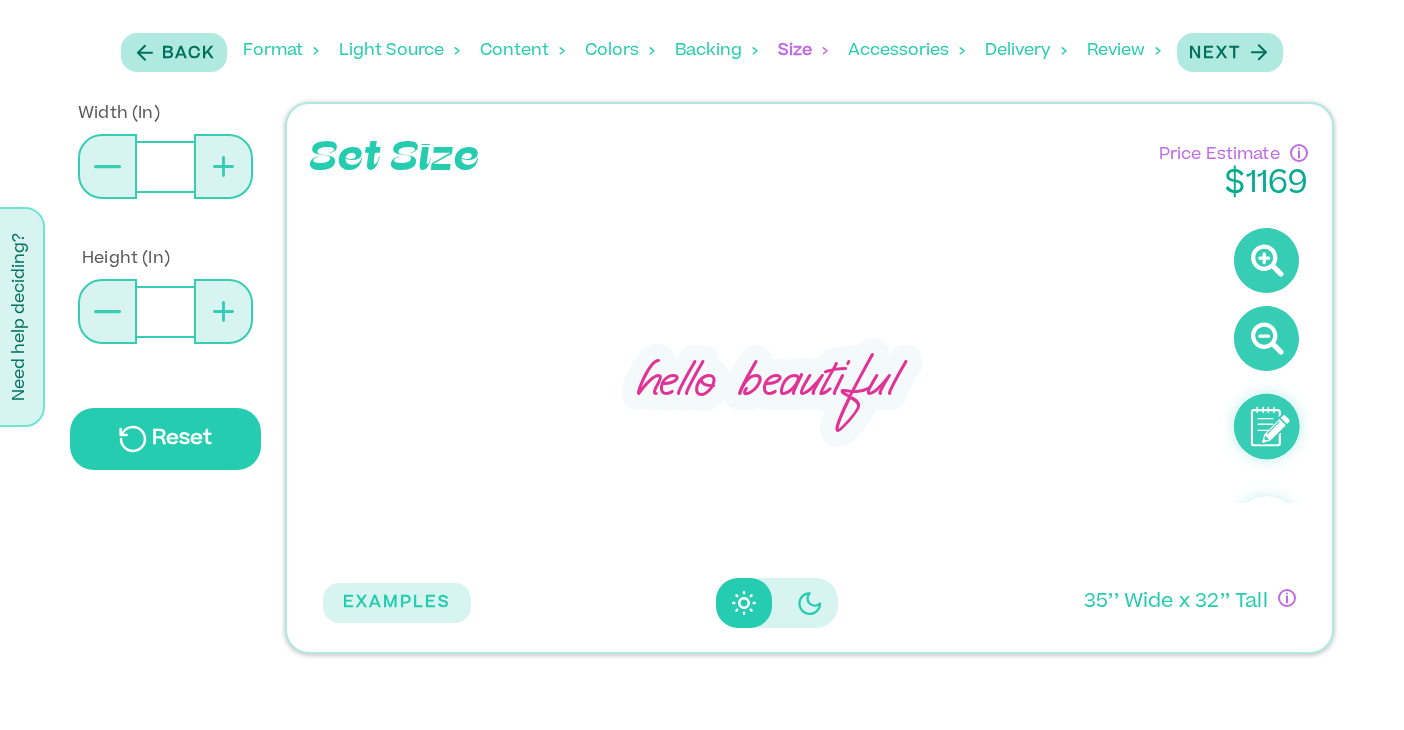 click at bounding box center (107, 167) 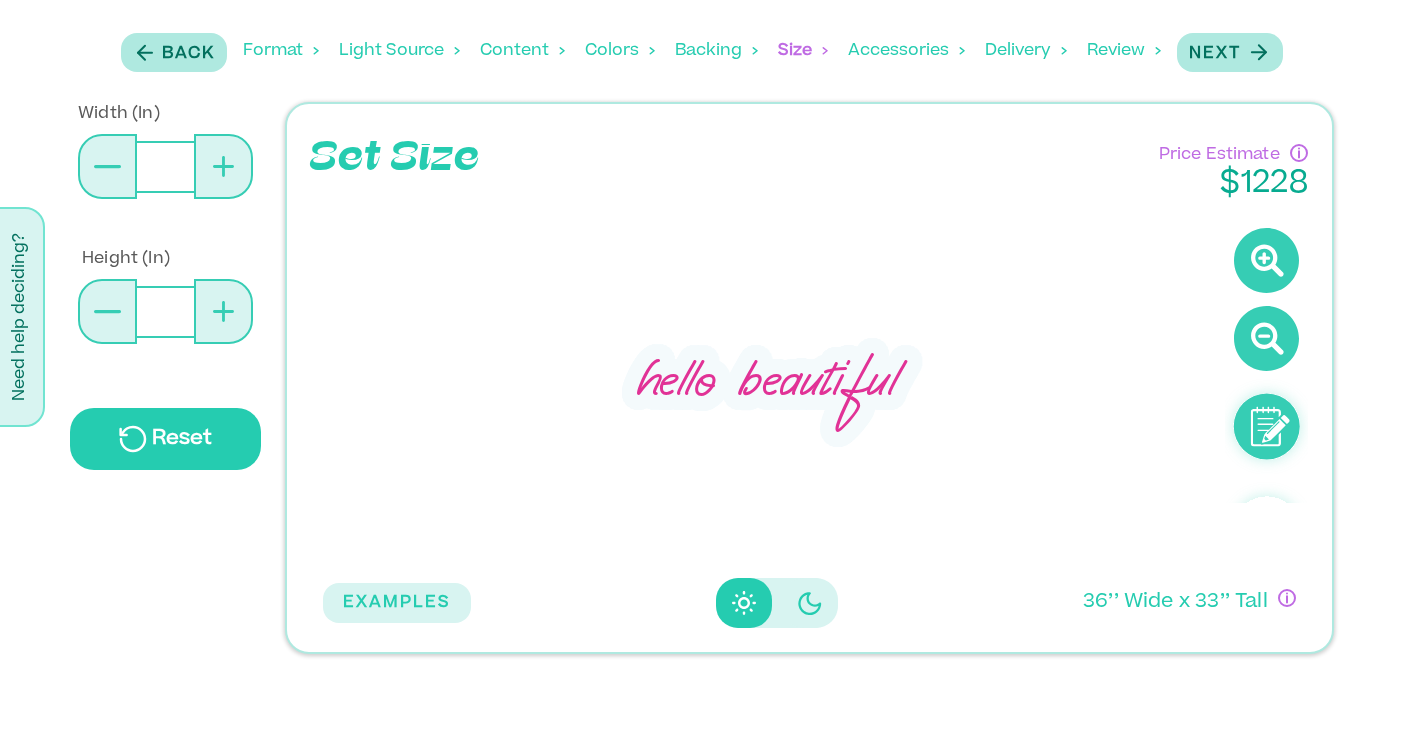 click at bounding box center [107, 167] 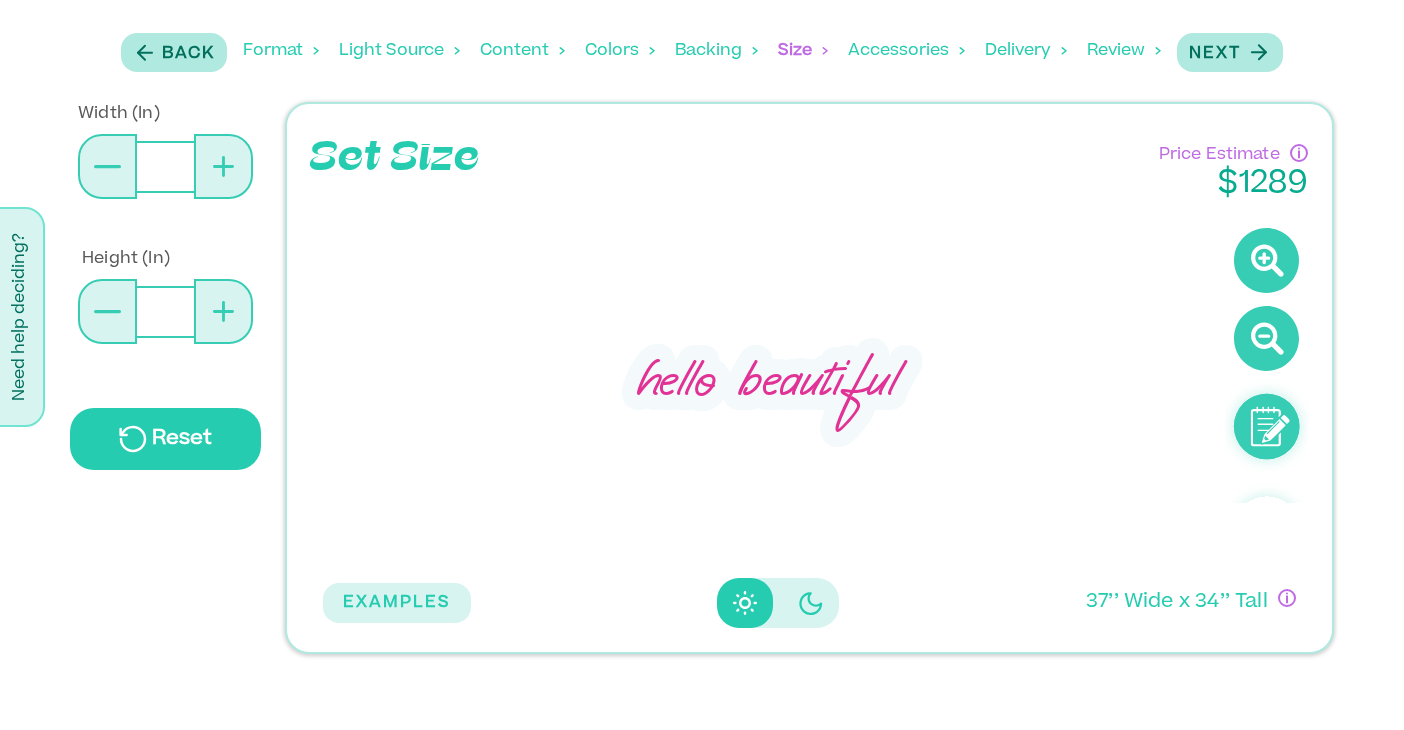 click at bounding box center [107, 167] 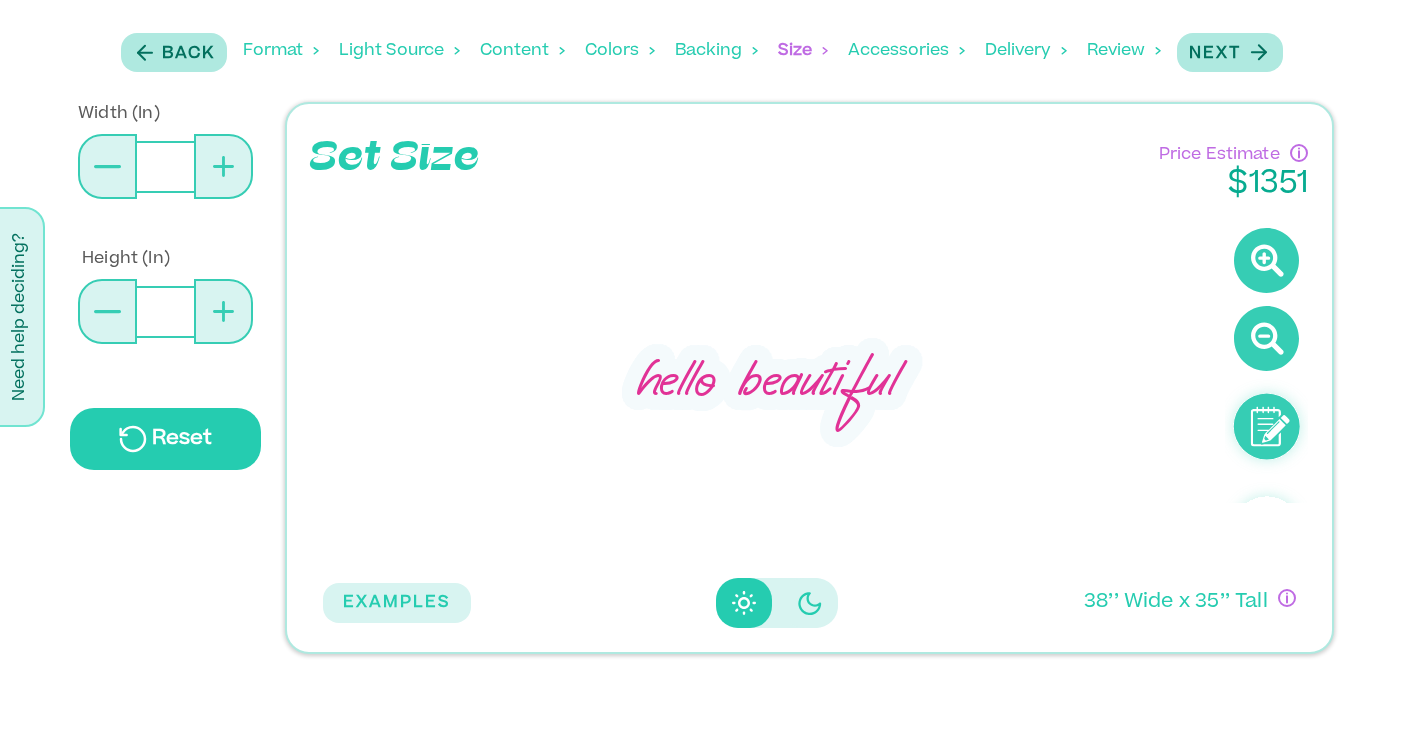 click at bounding box center [107, 167] 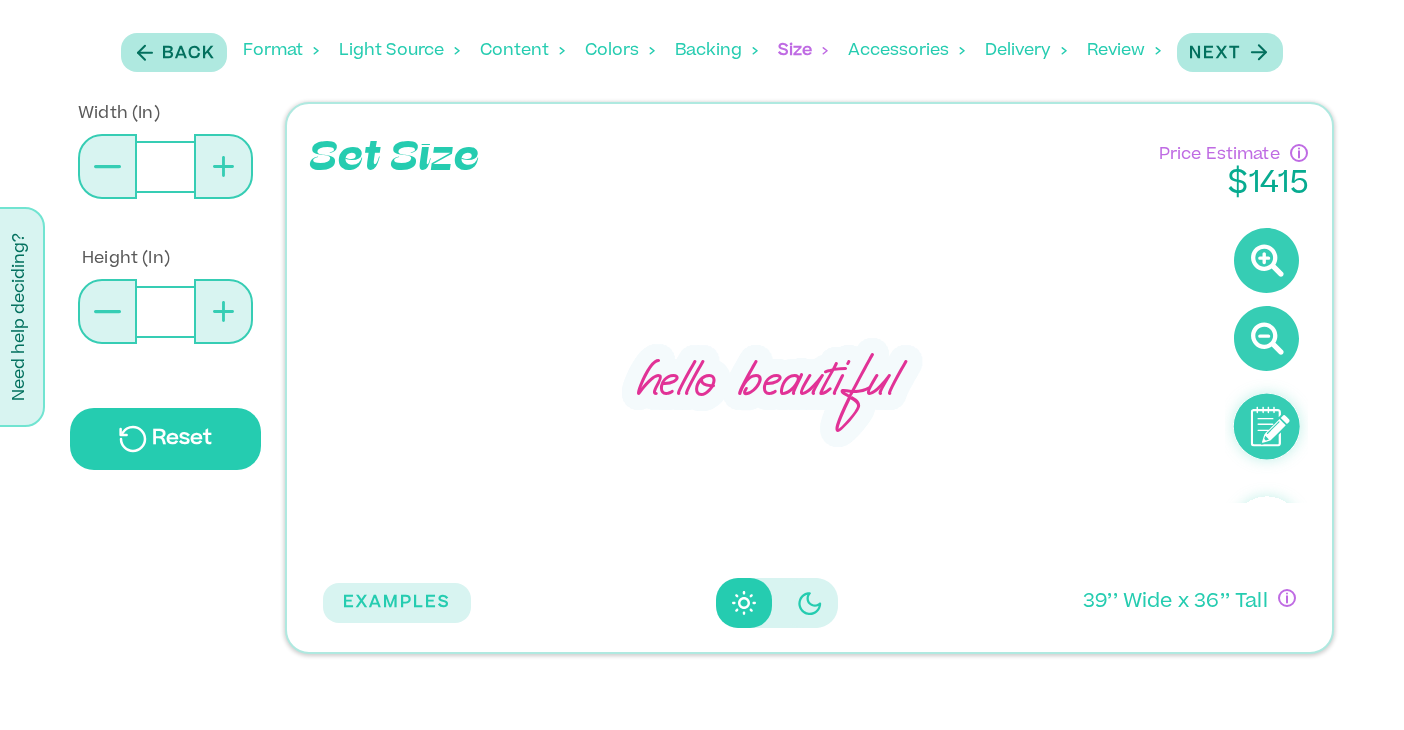 click at bounding box center (107, 167) 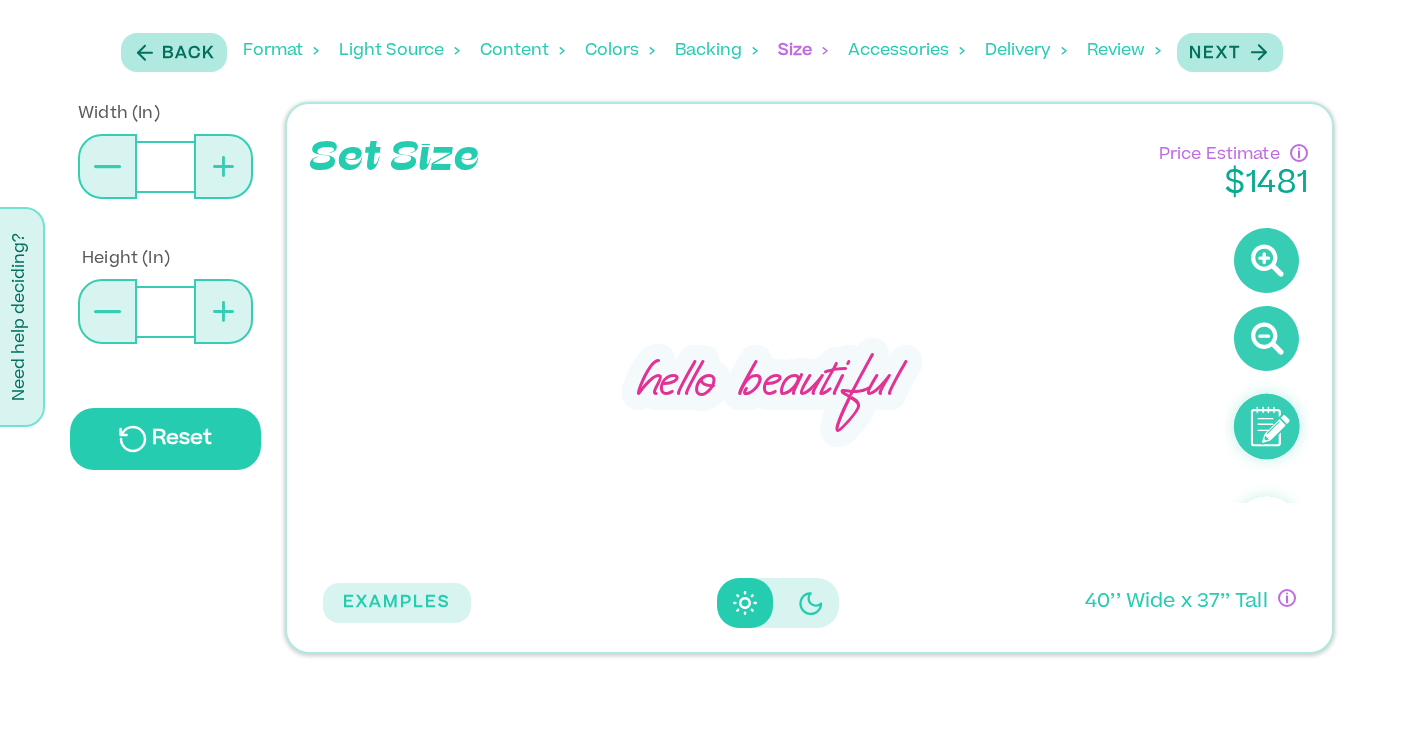 click on "hello beautiful" at bounding box center (767, 386) 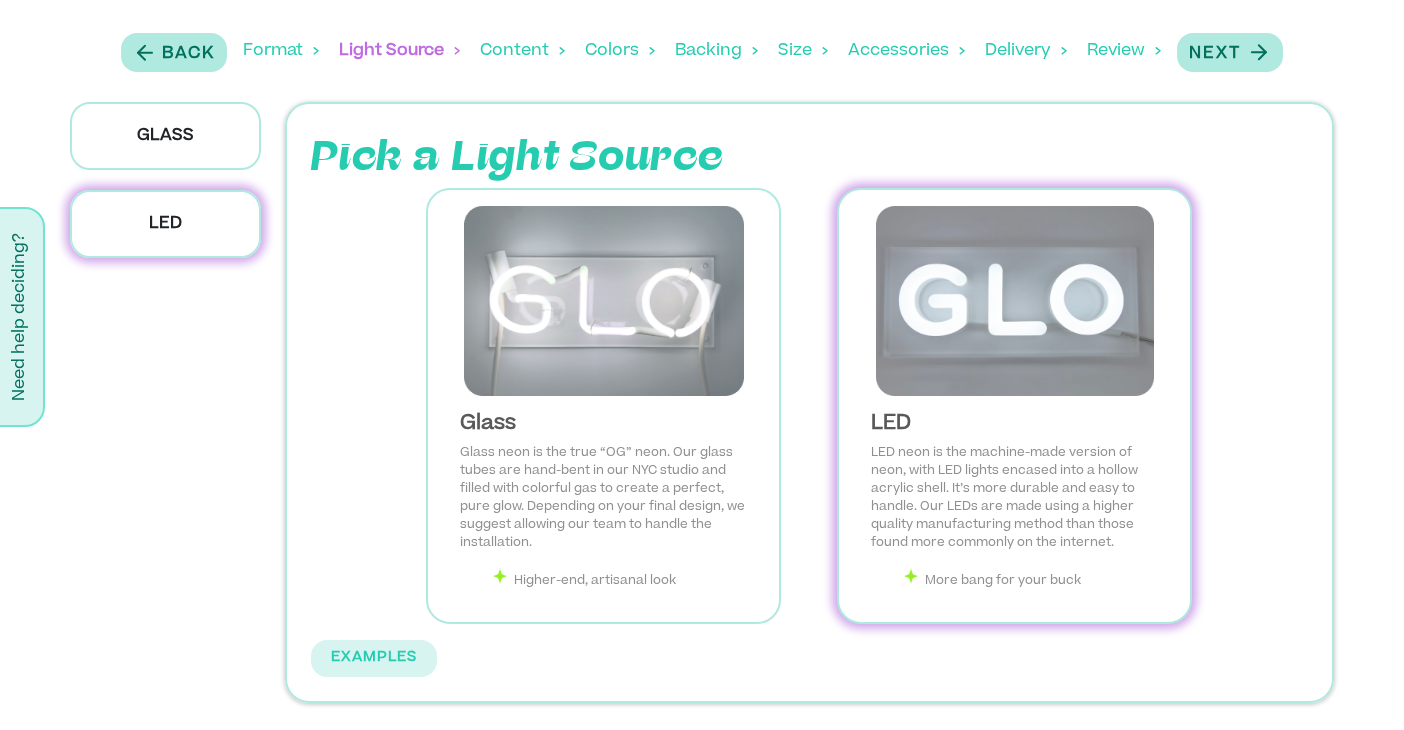 click on "Content" at bounding box center [522, 51] 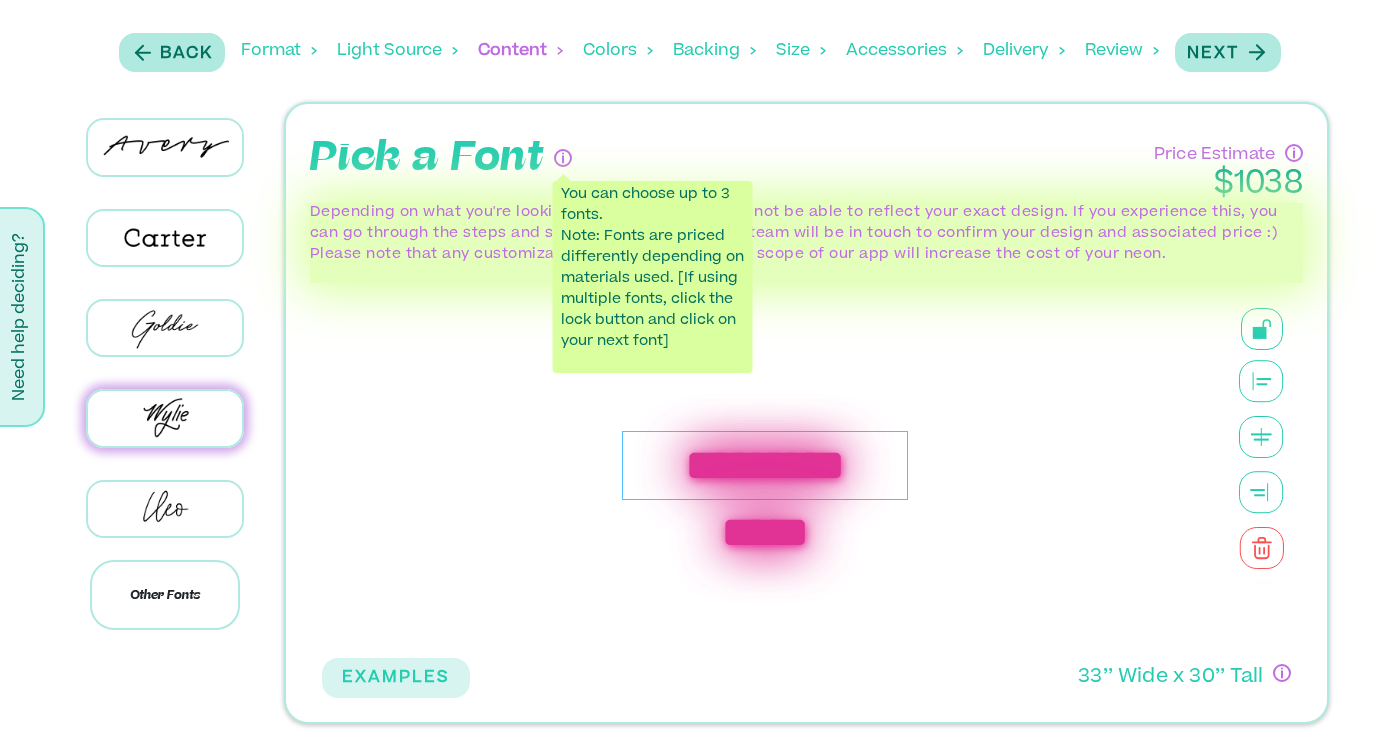 click on "**********" at bounding box center [764, 466] 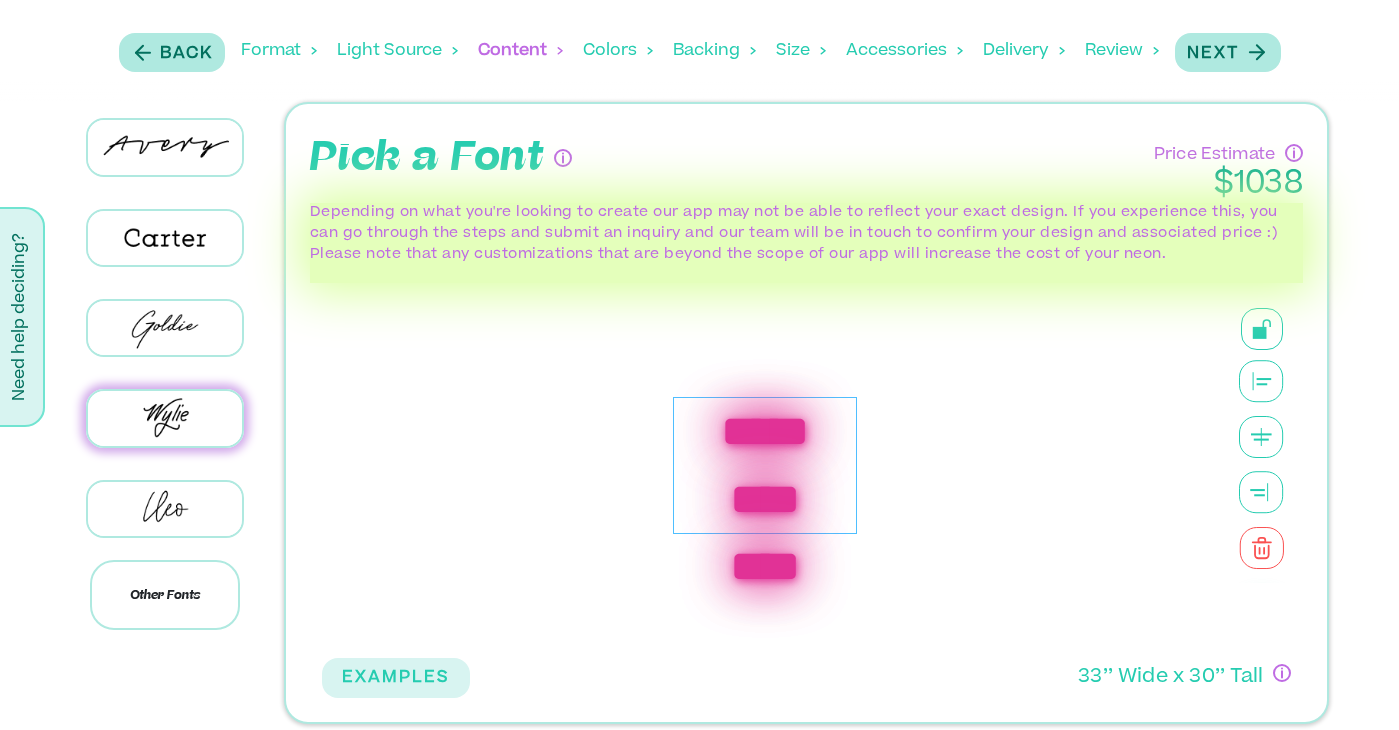 click on "Colors" at bounding box center (618, 51) 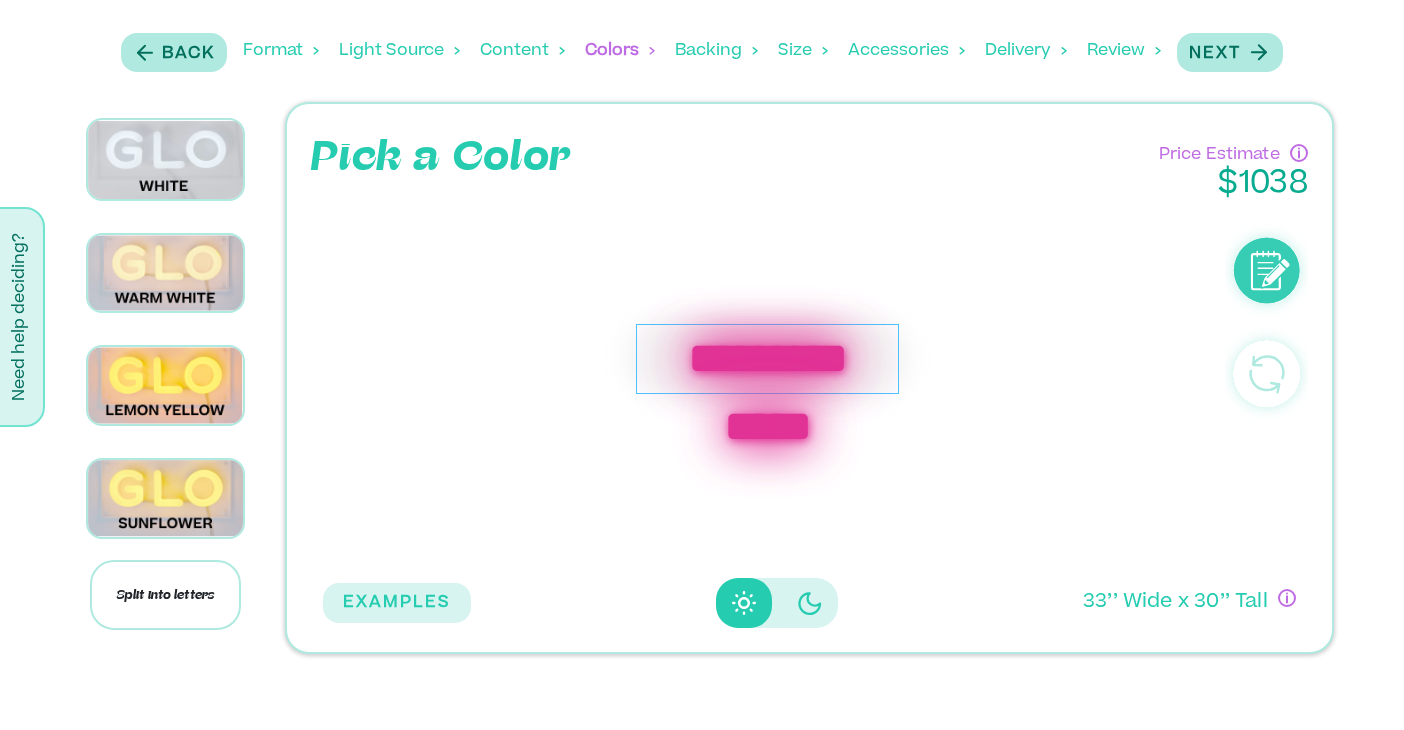 click on "Backing" at bounding box center (716, 51) 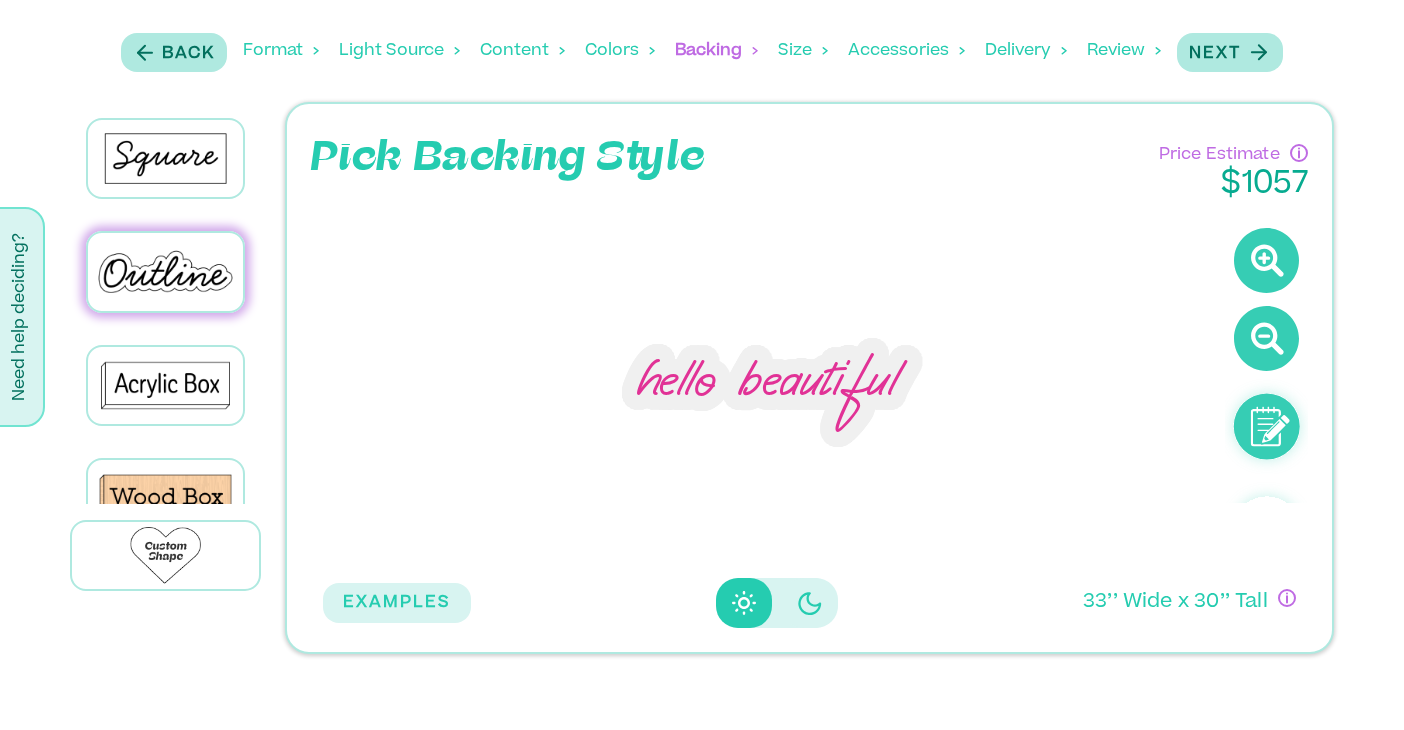 click on "hello beautiful" at bounding box center [767, 386] 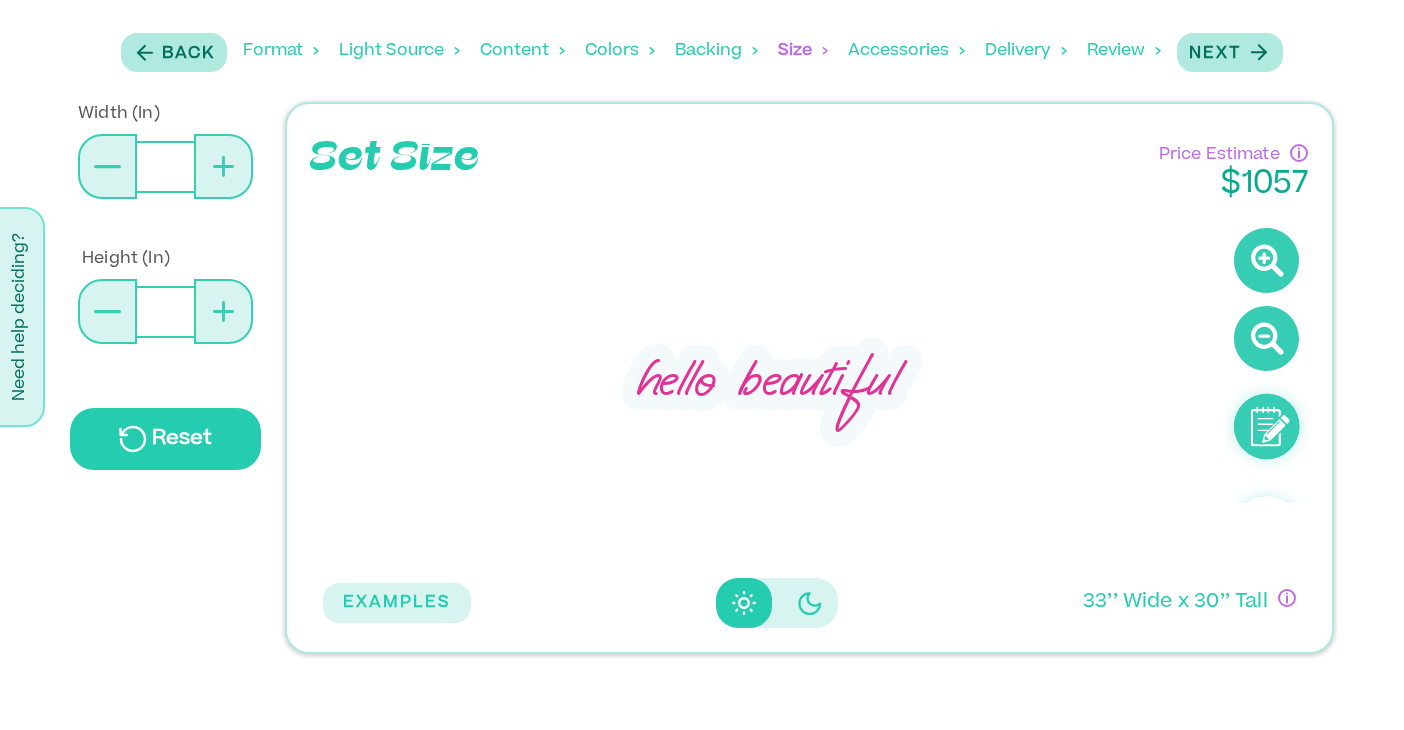 click at bounding box center (107, 167) 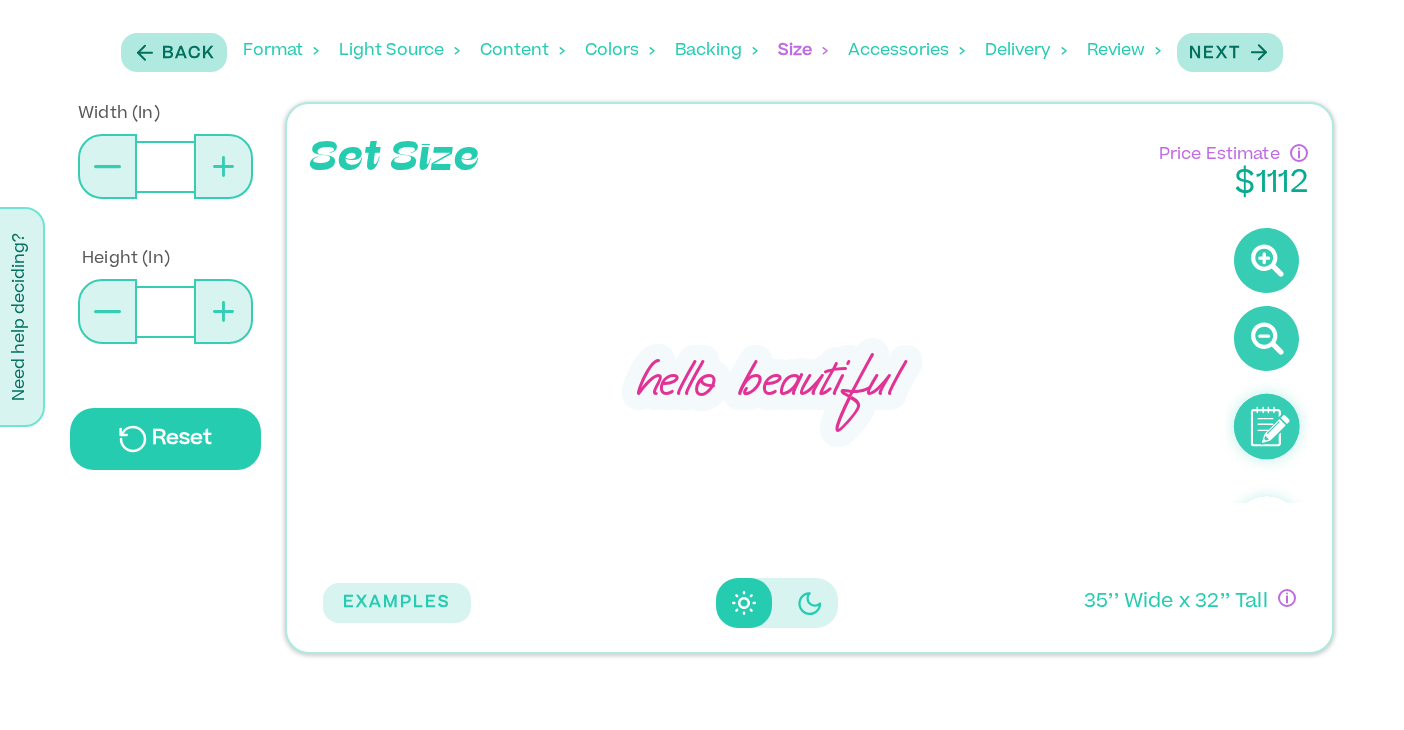 click at bounding box center (107, 167) 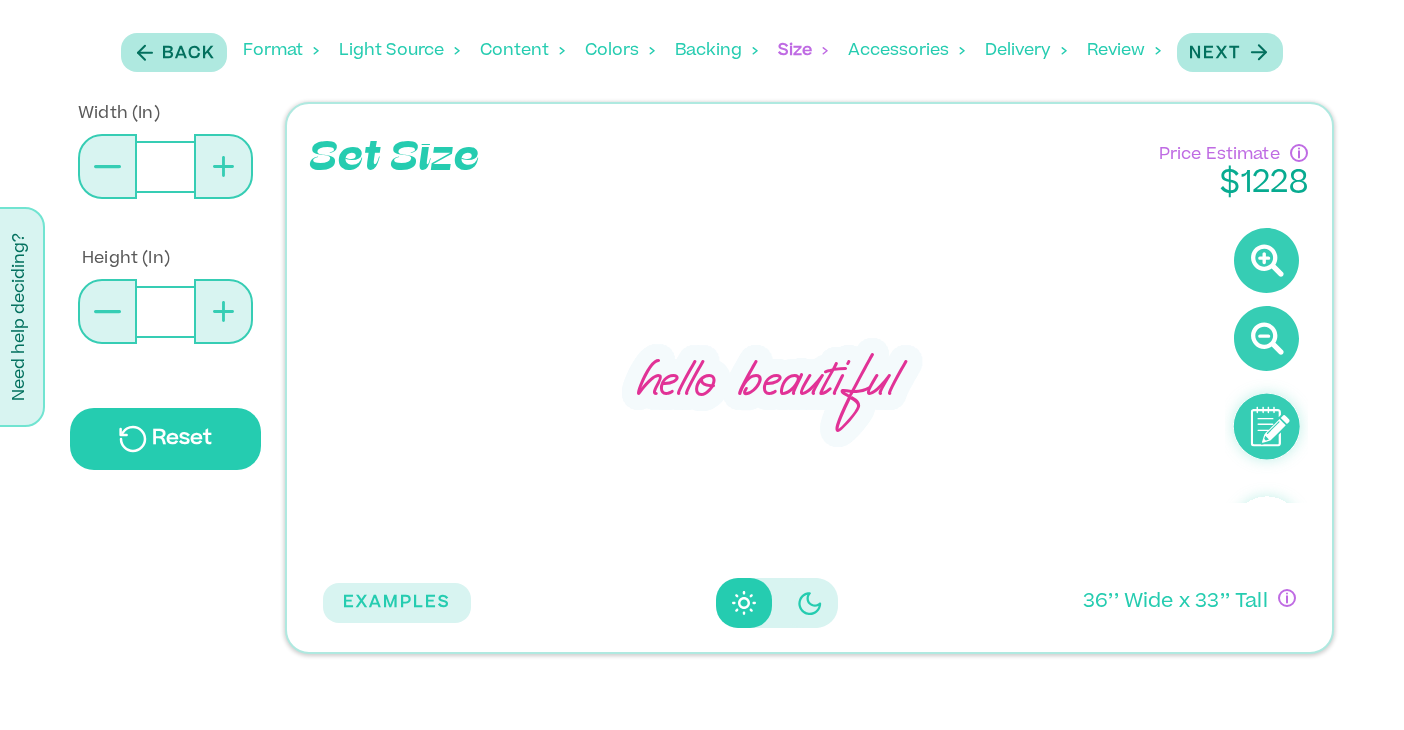 click at bounding box center (107, 167) 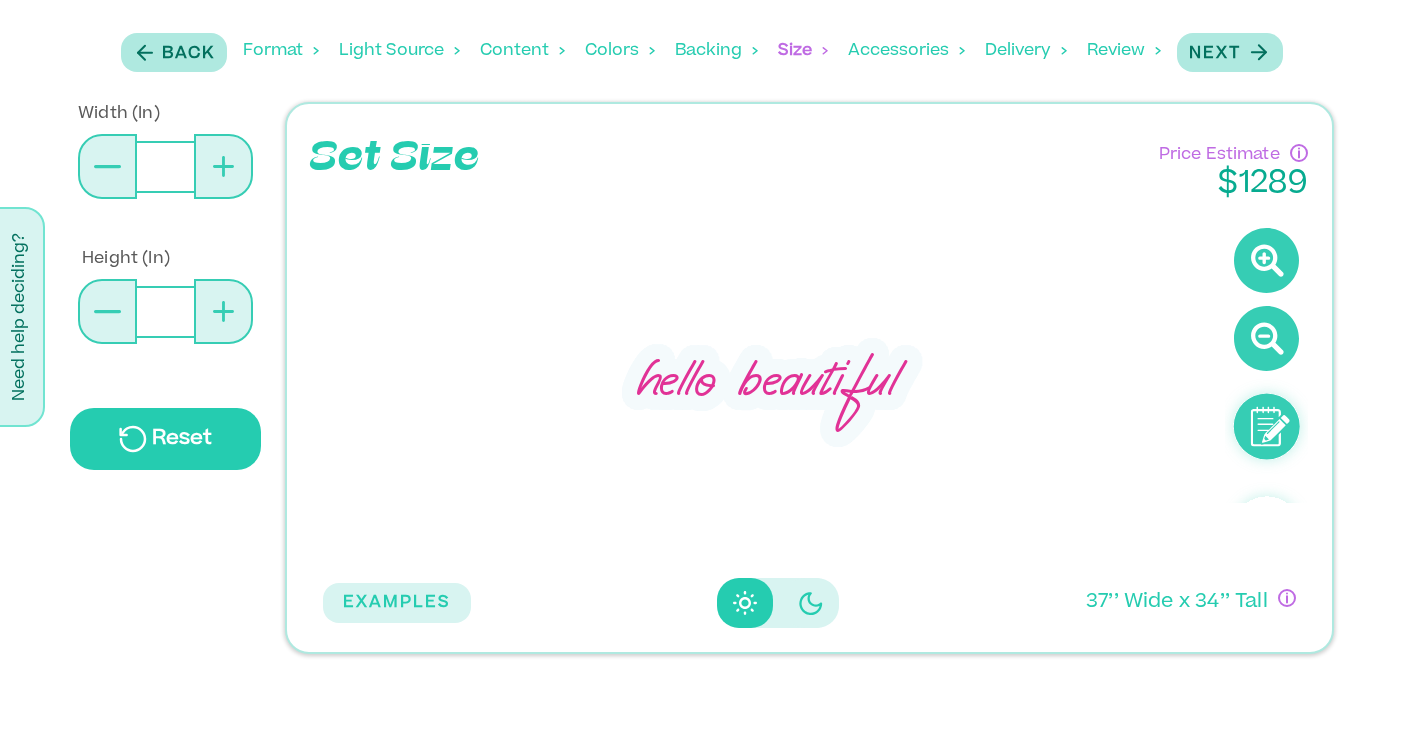 click at bounding box center (107, 167) 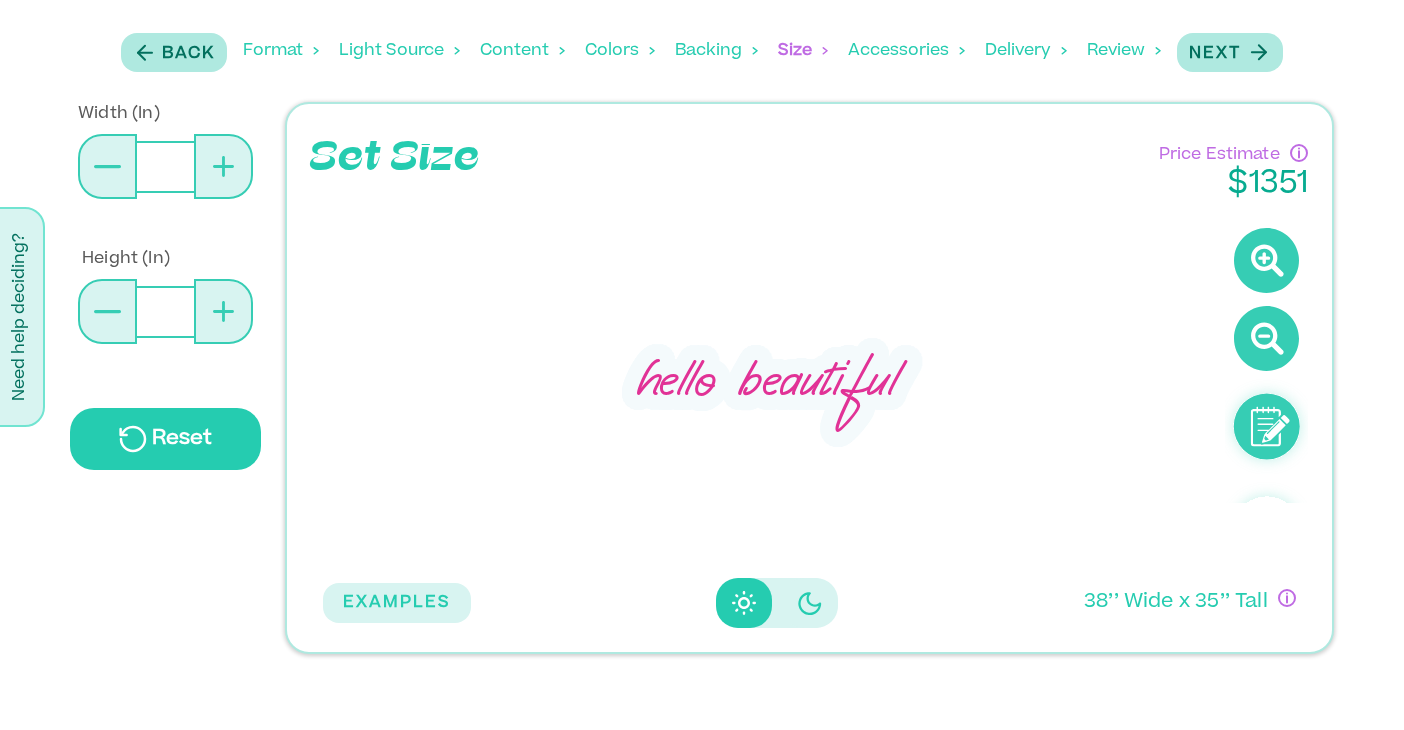 click at bounding box center (107, 167) 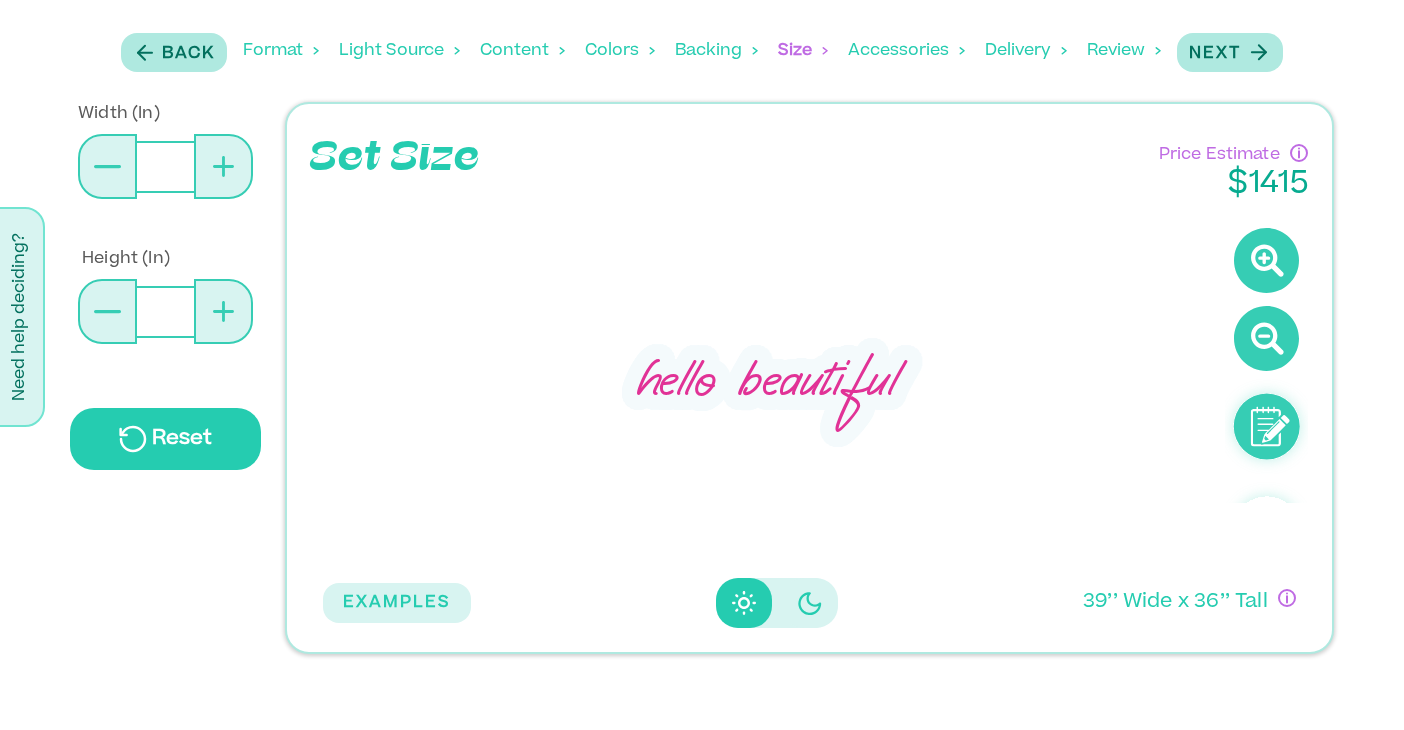 click at bounding box center (107, 167) 